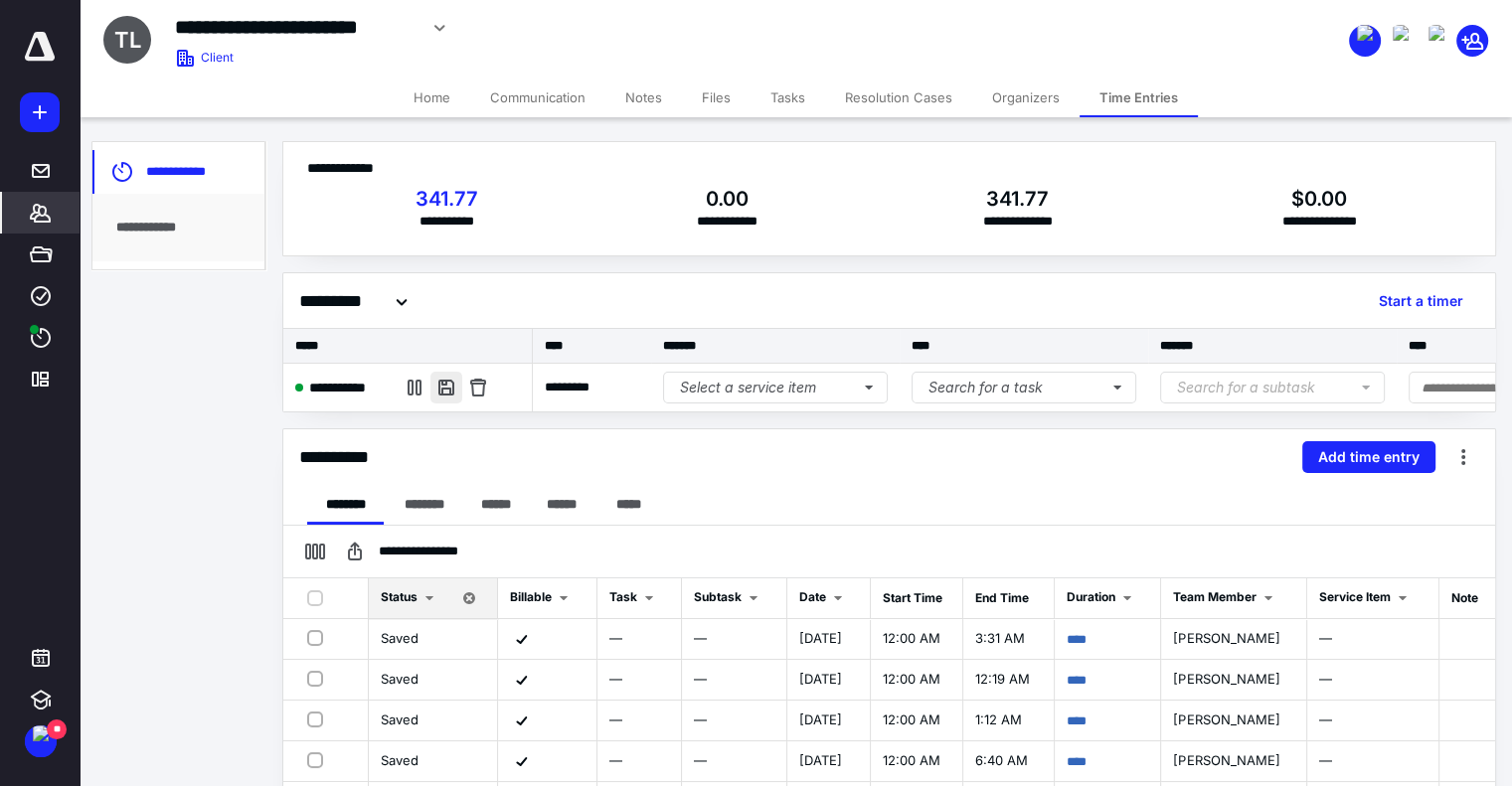 scroll, scrollTop: 0, scrollLeft: 0, axis: both 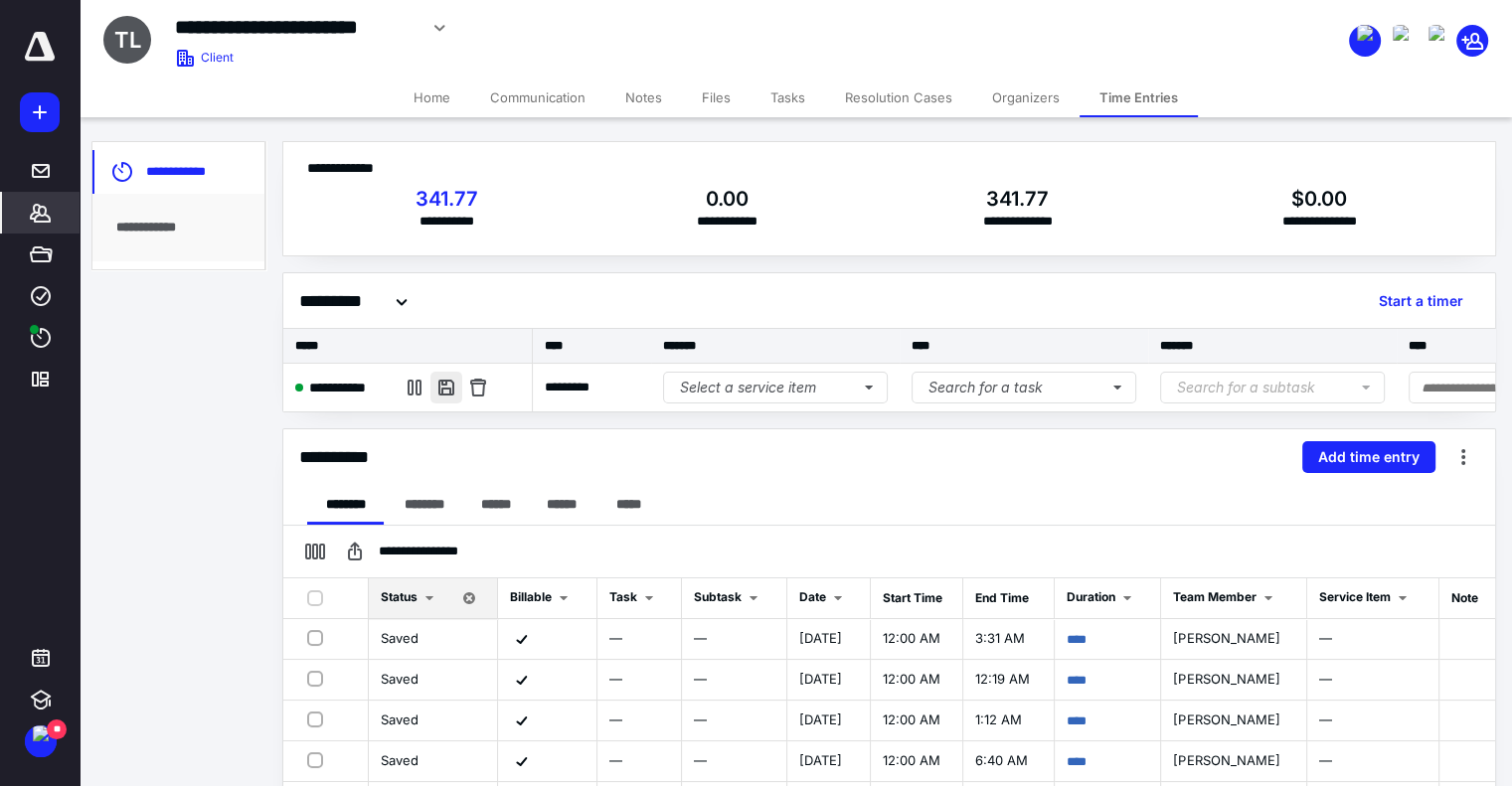 click at bounding box center [446, 388] 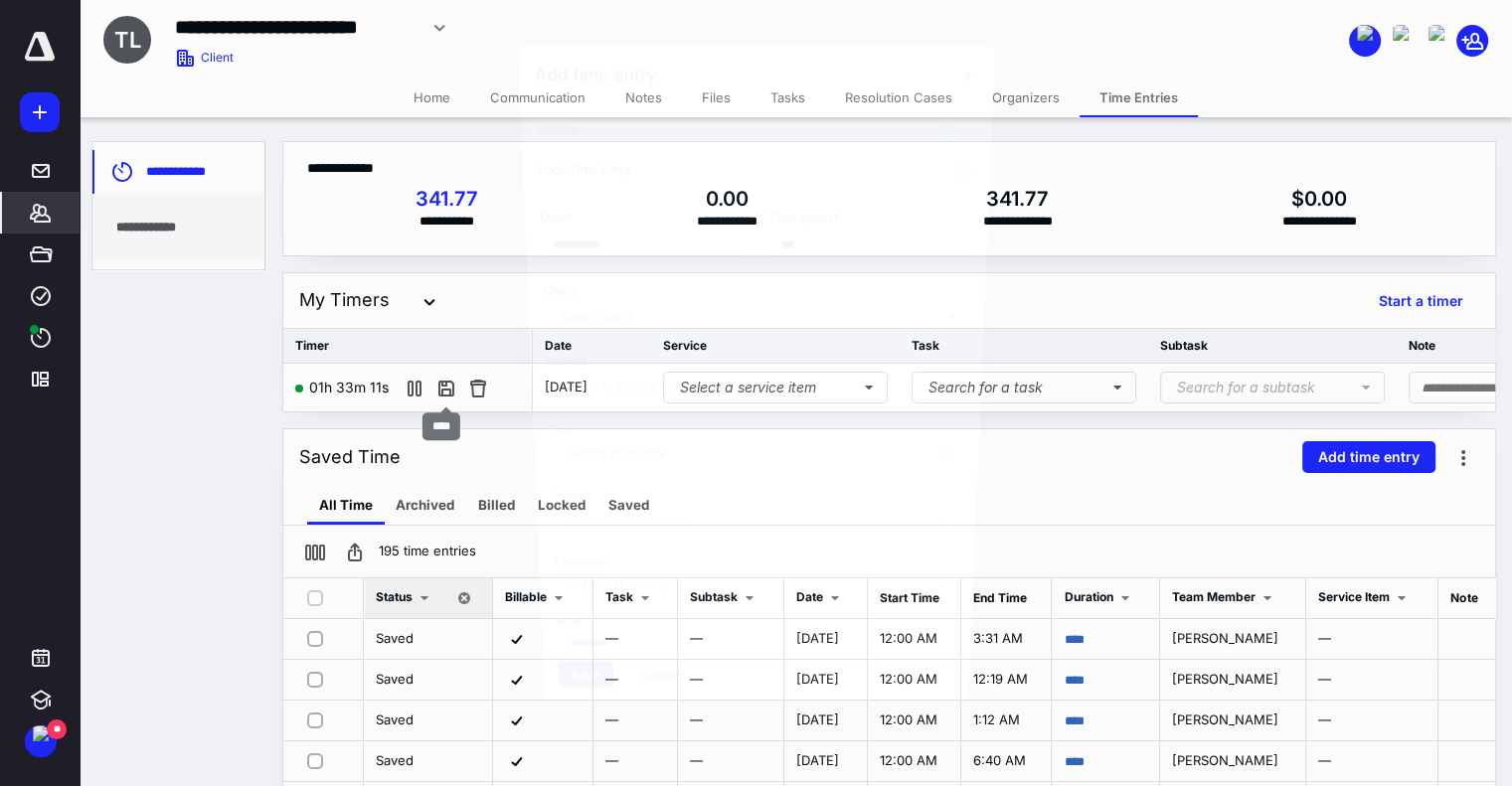type on "******" 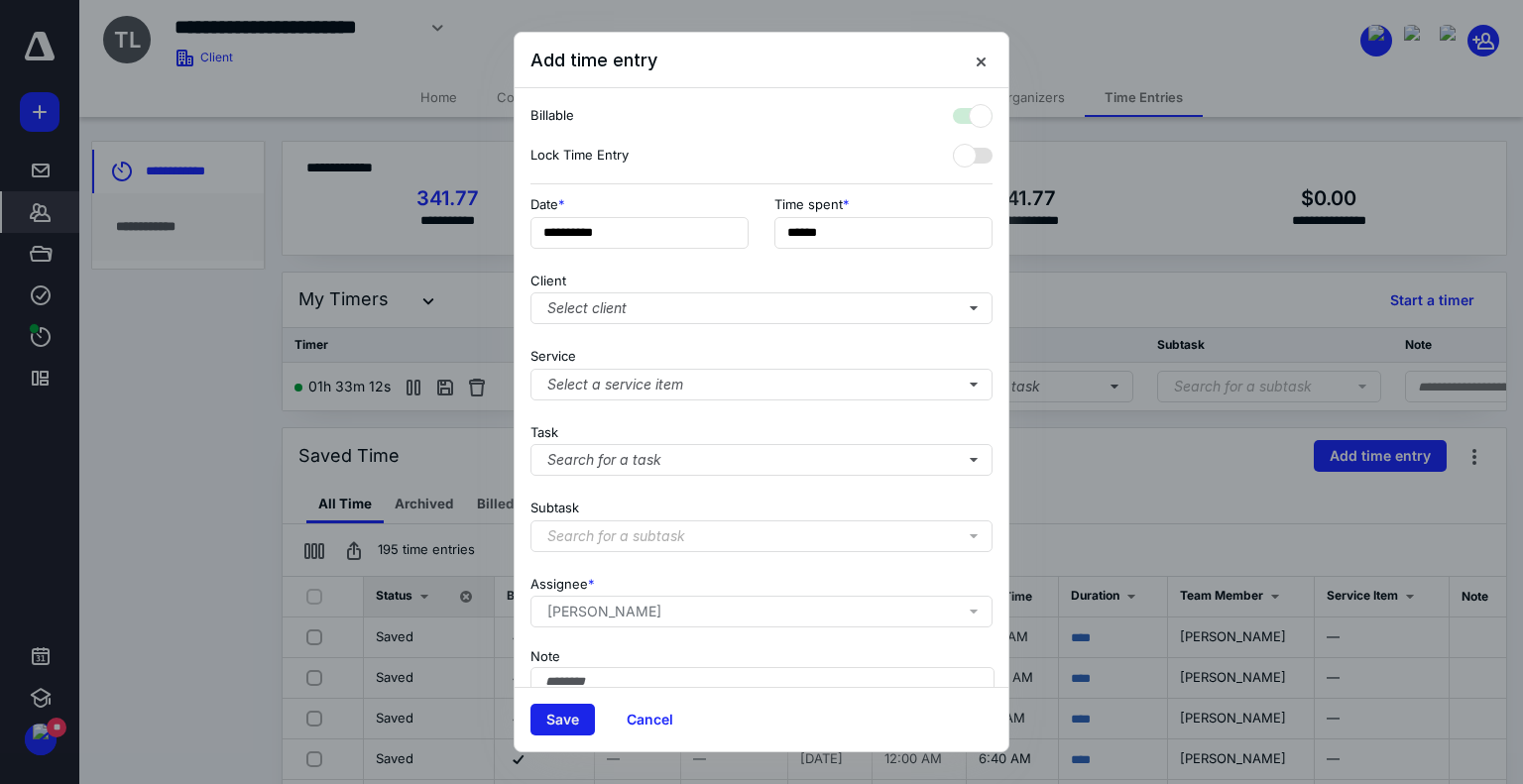 click on "Save" at bounding box center [562, 720] 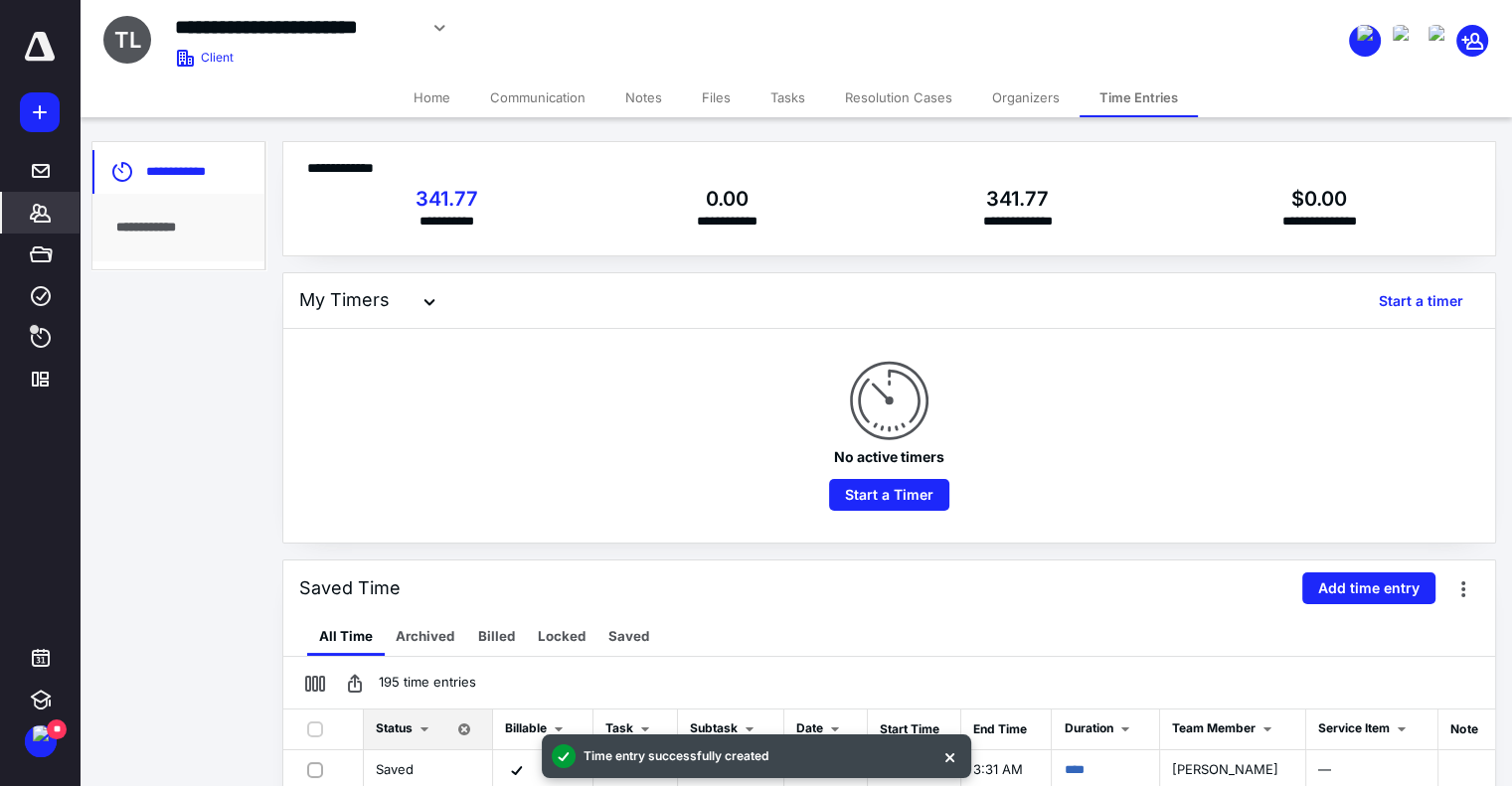 click 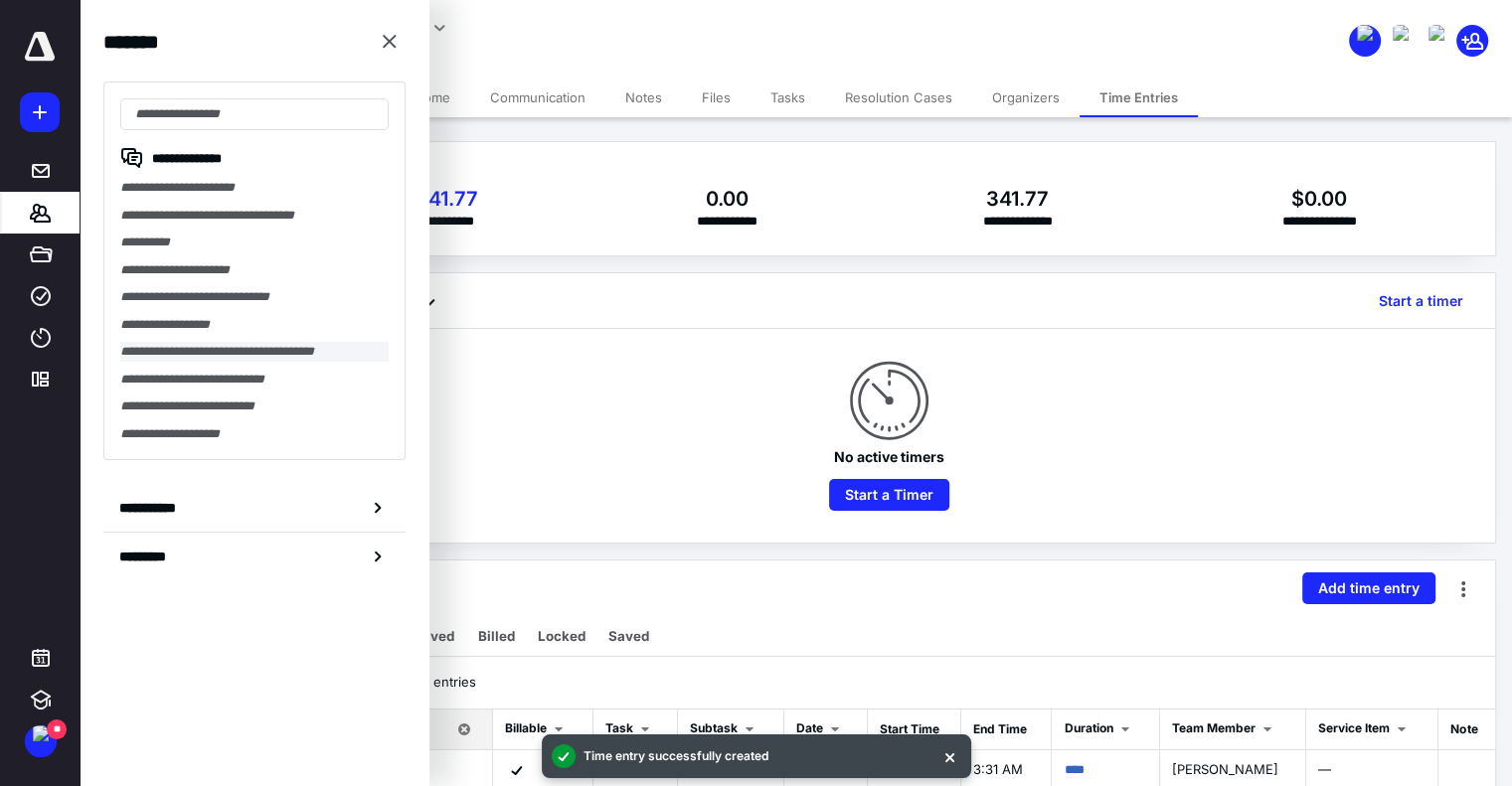 click on "**********" at bounding box center (254, 270) 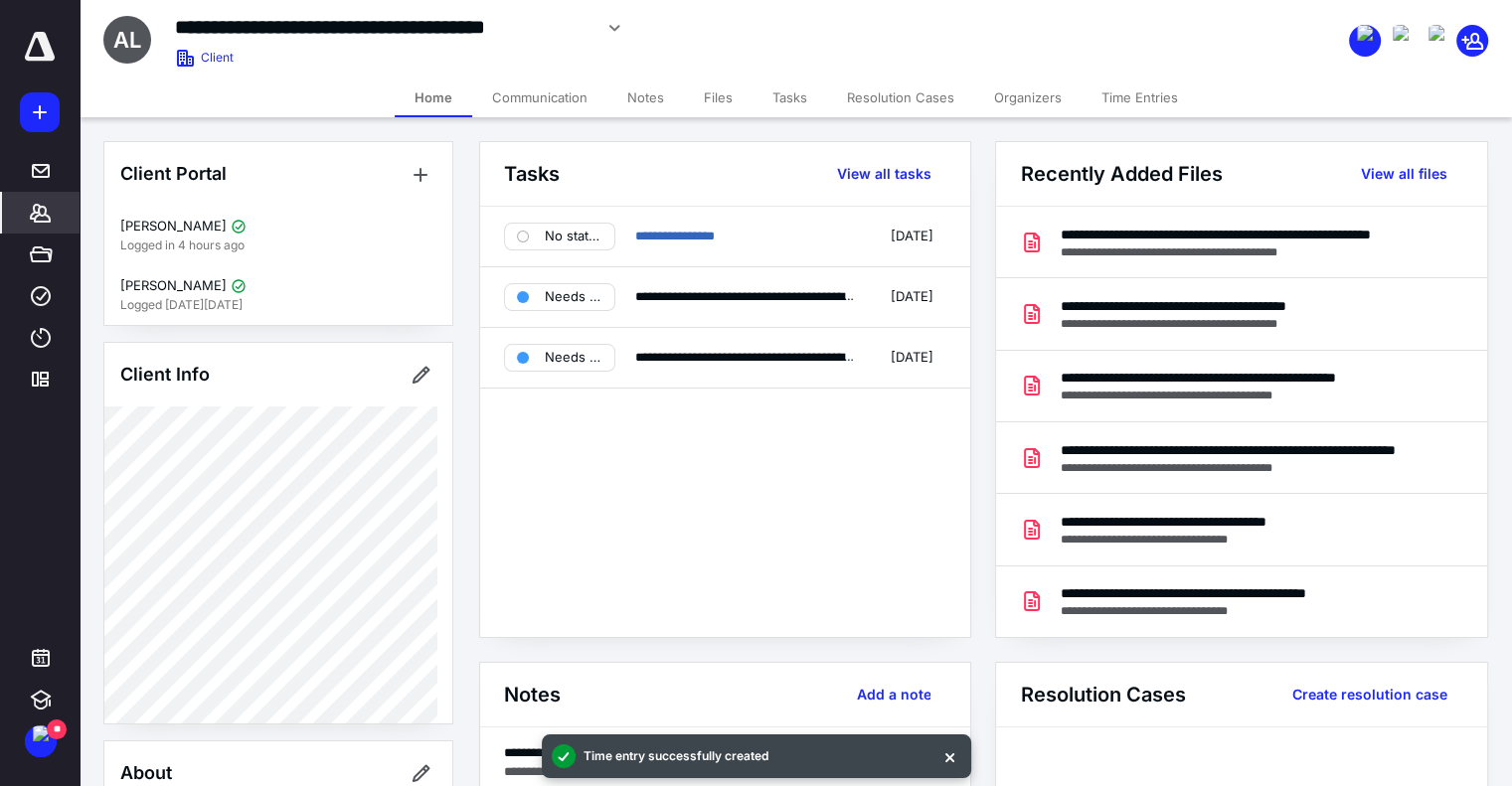 click on "Time Entries" at bounding box center (1139, 97) 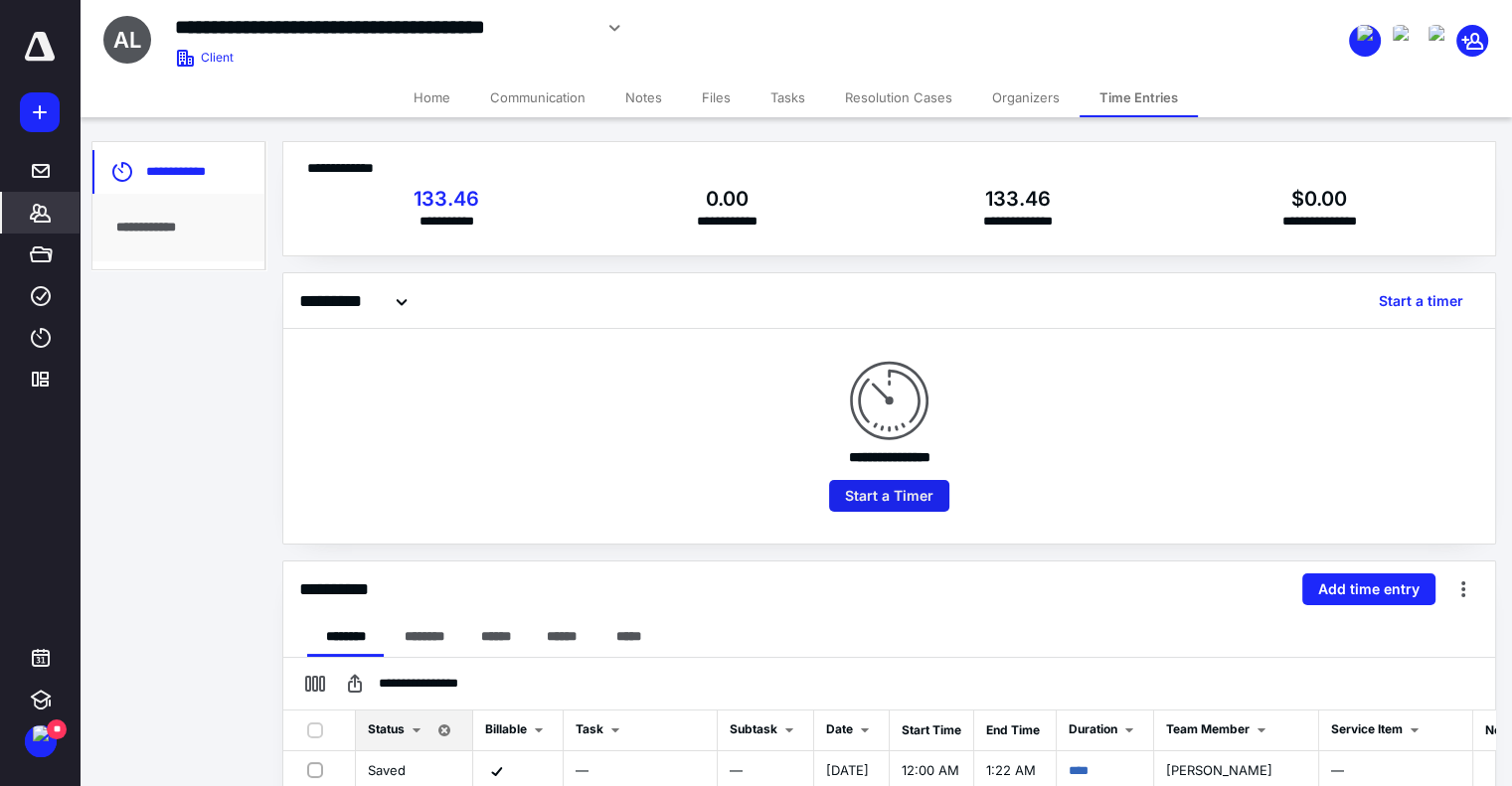 click on "Start a Timer" at bounding box center [889, 496] 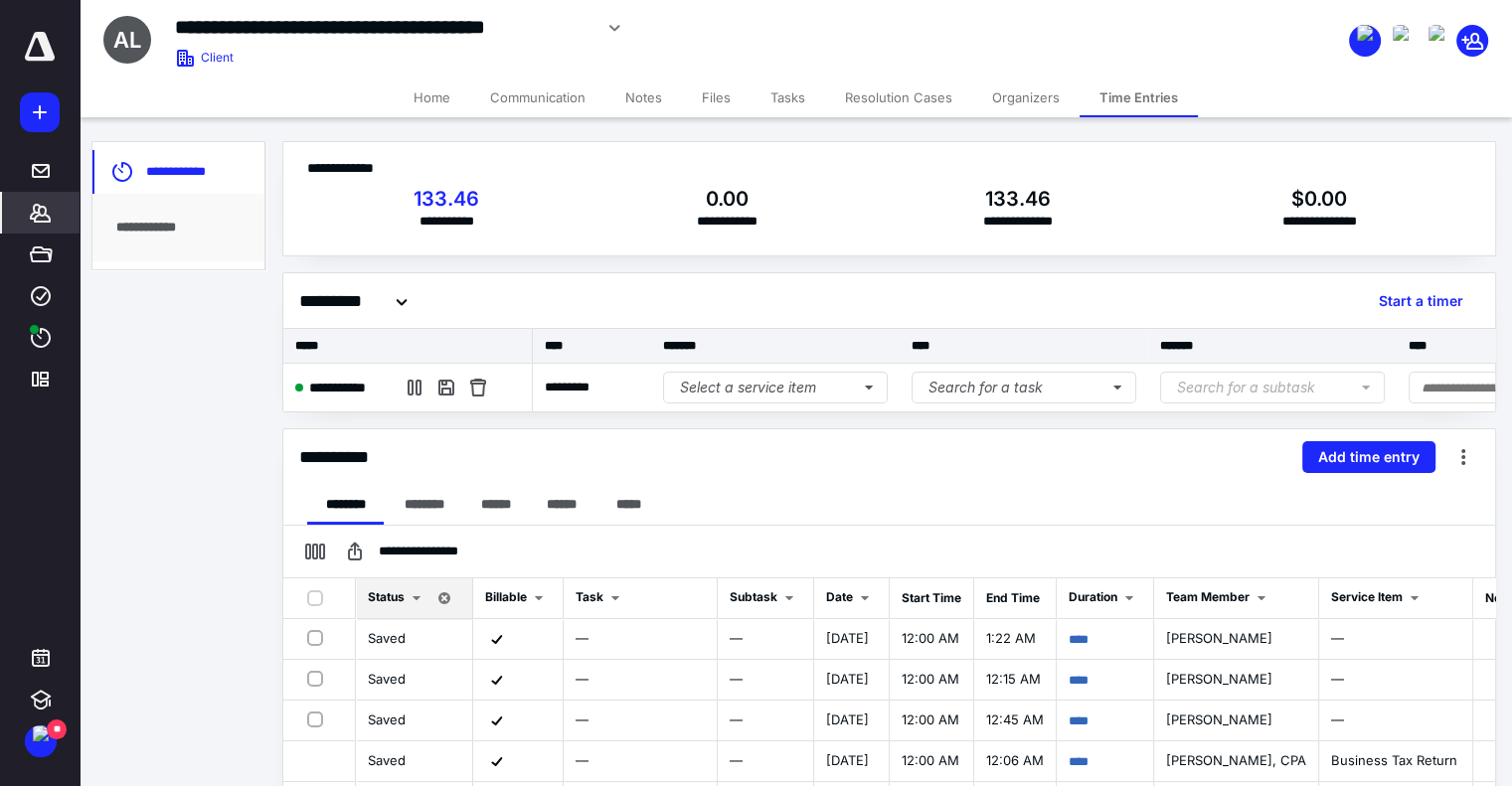 click on "Files" at bounding box center [716, 97] 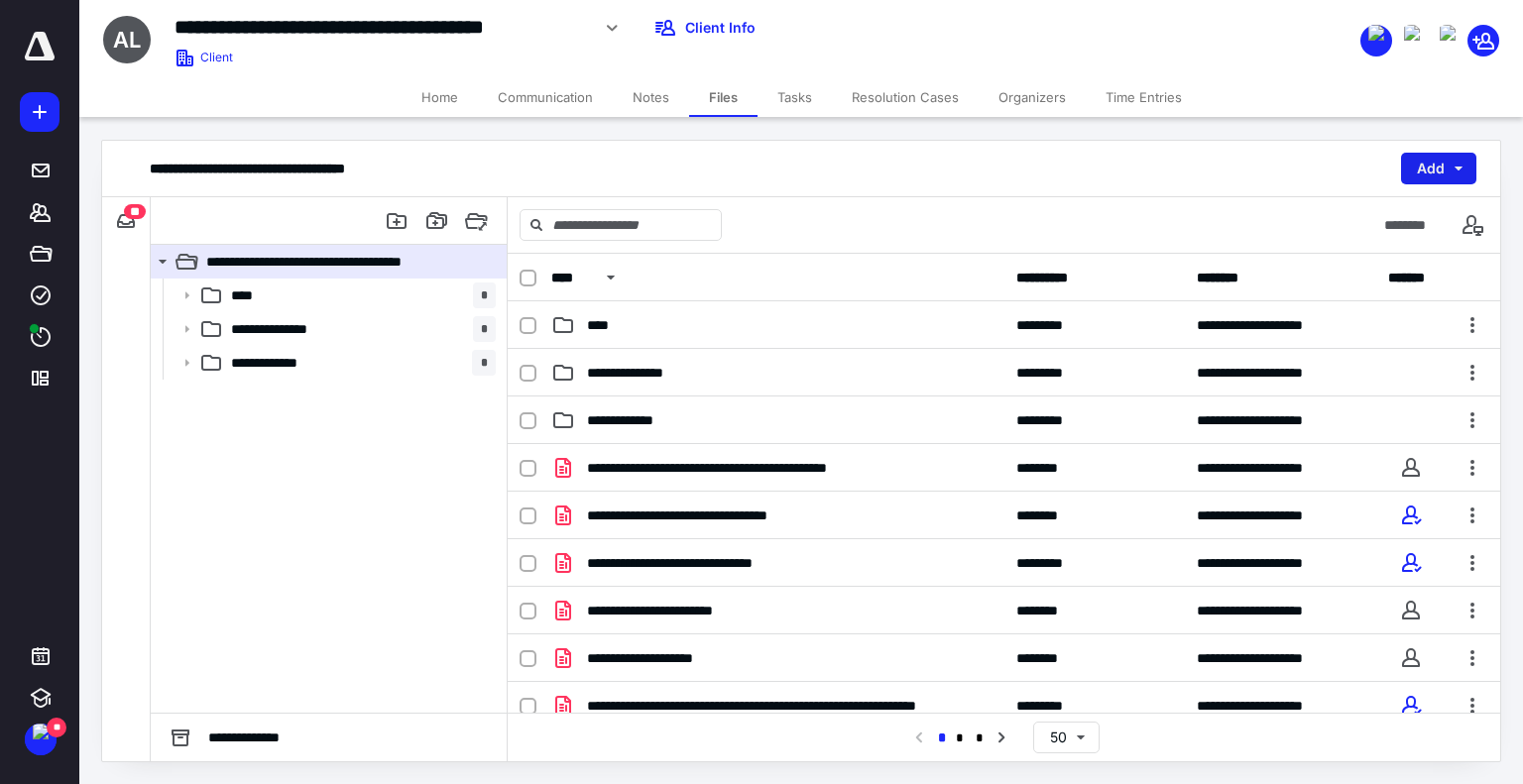 click on "Add" at bounding box center [1439, 168] 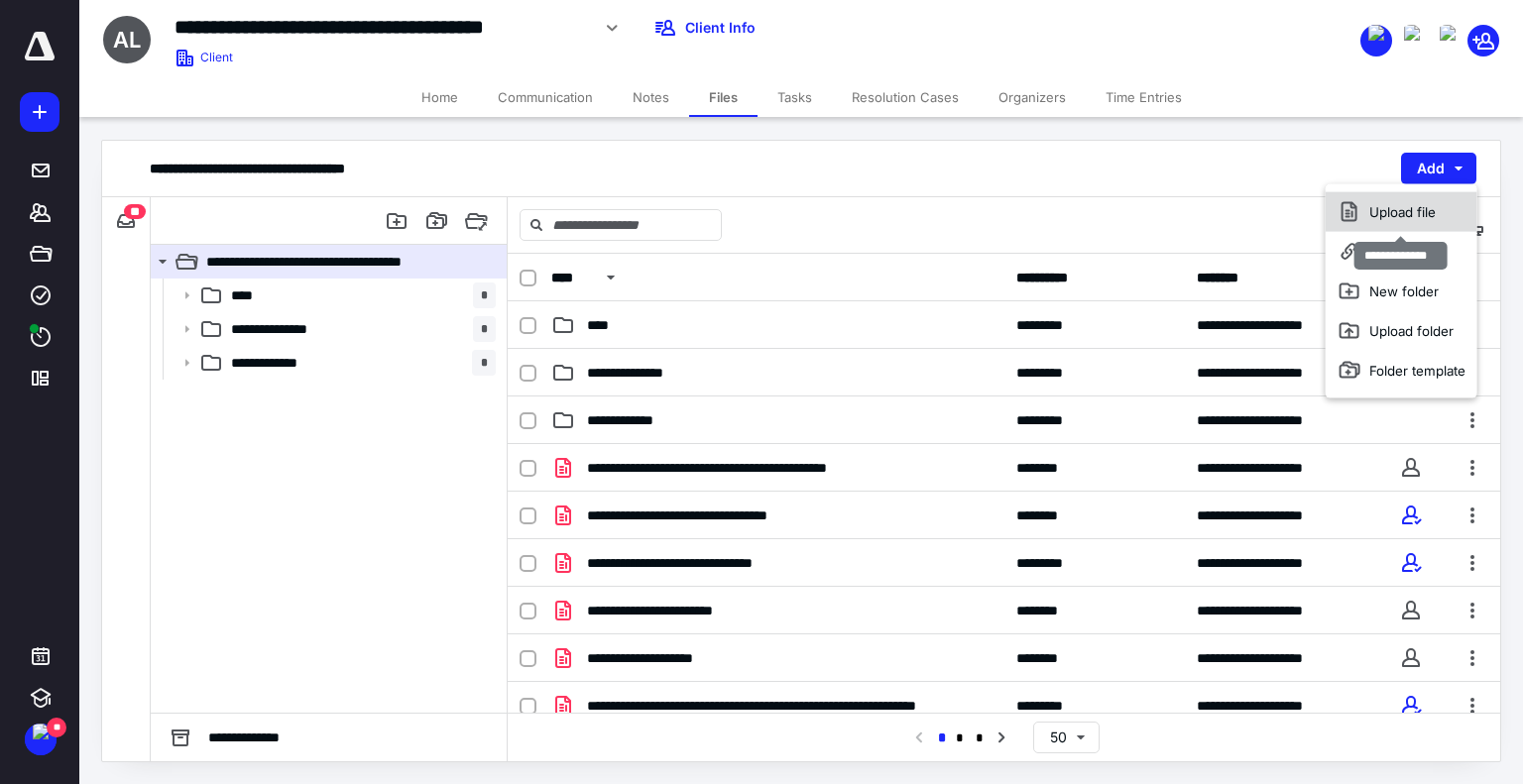 click on "Upload file" at bounding box center [1401, 212] 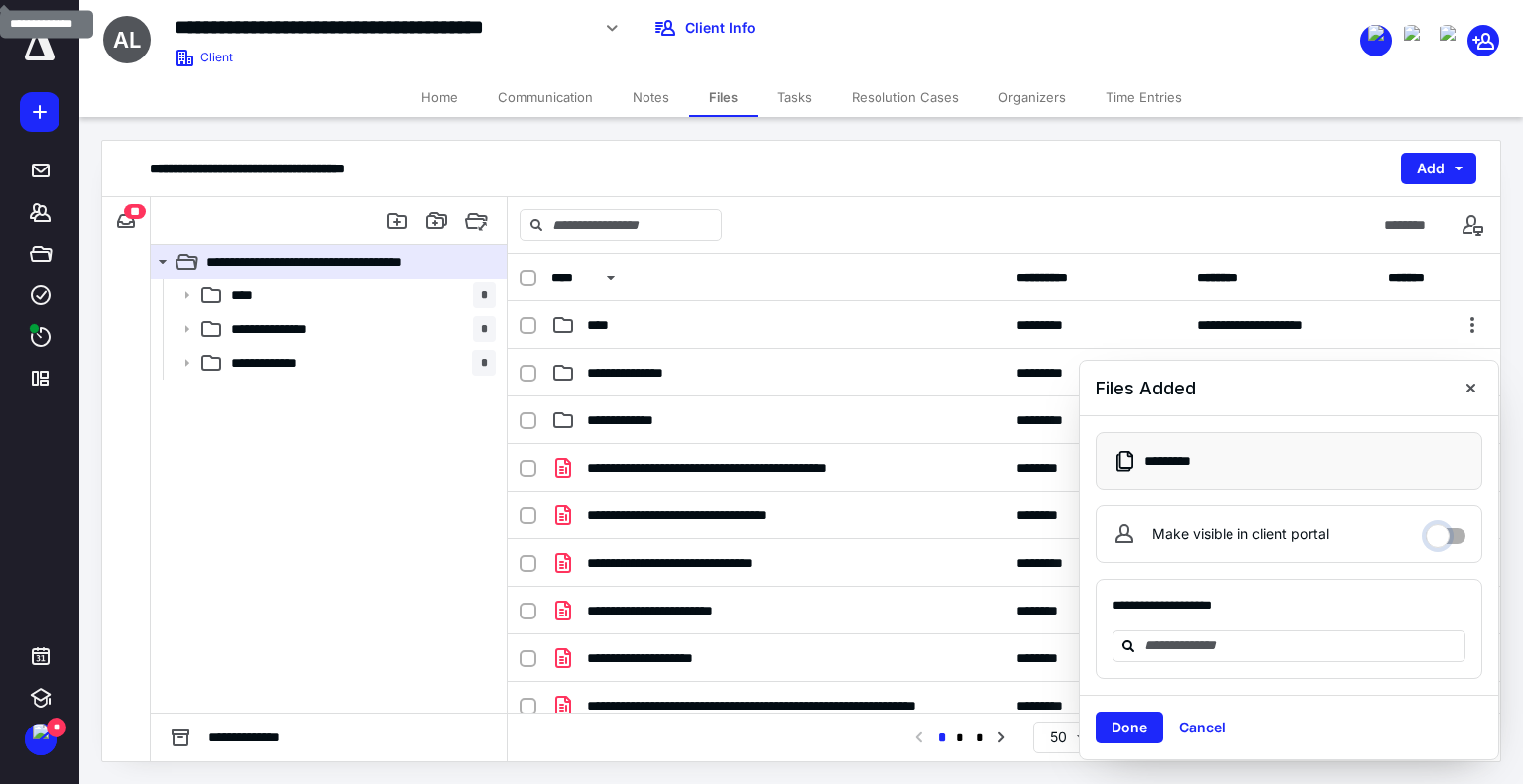 click on "Make visible in client portal" at bounding box center (1446, 531) 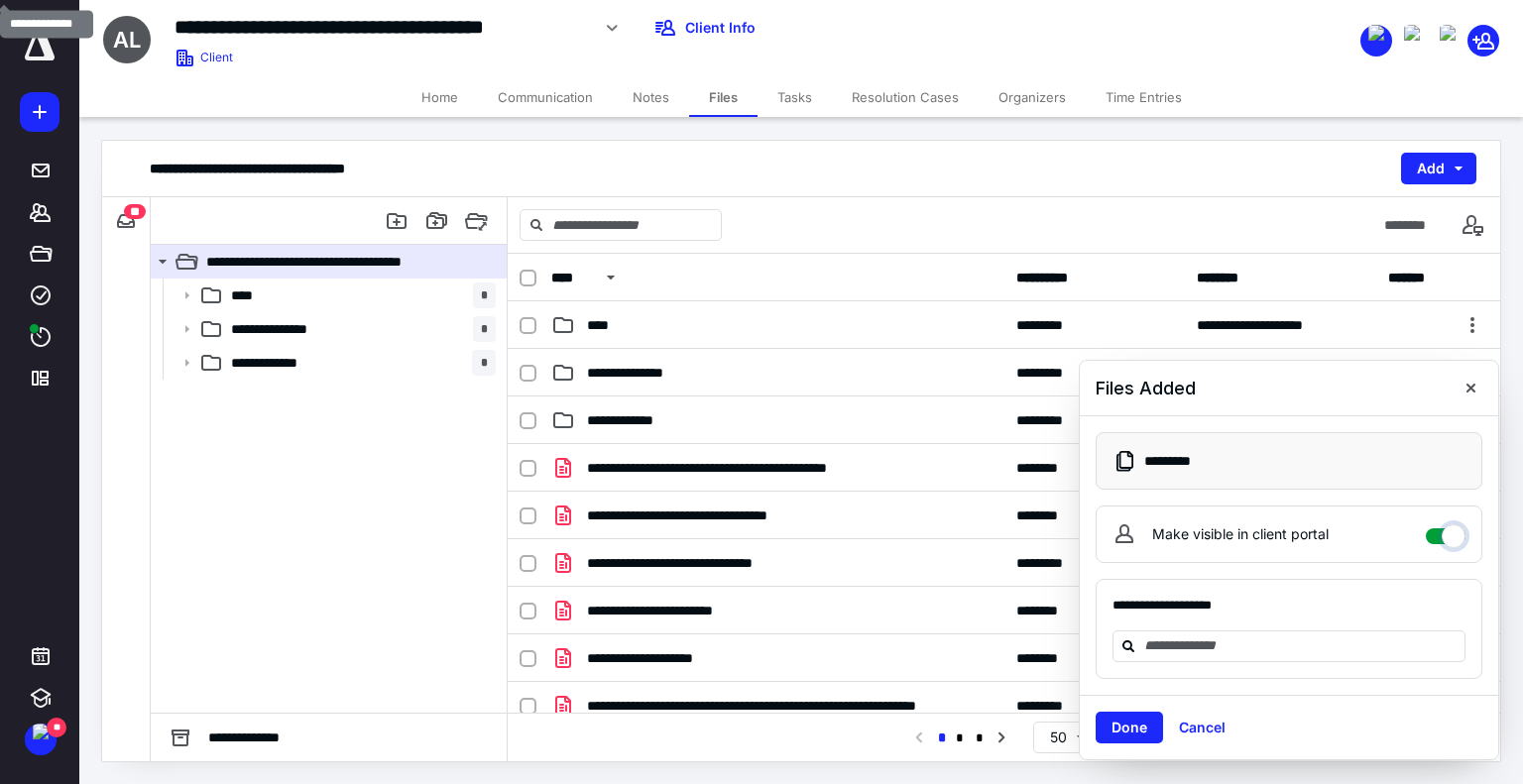 checkbox on "****" 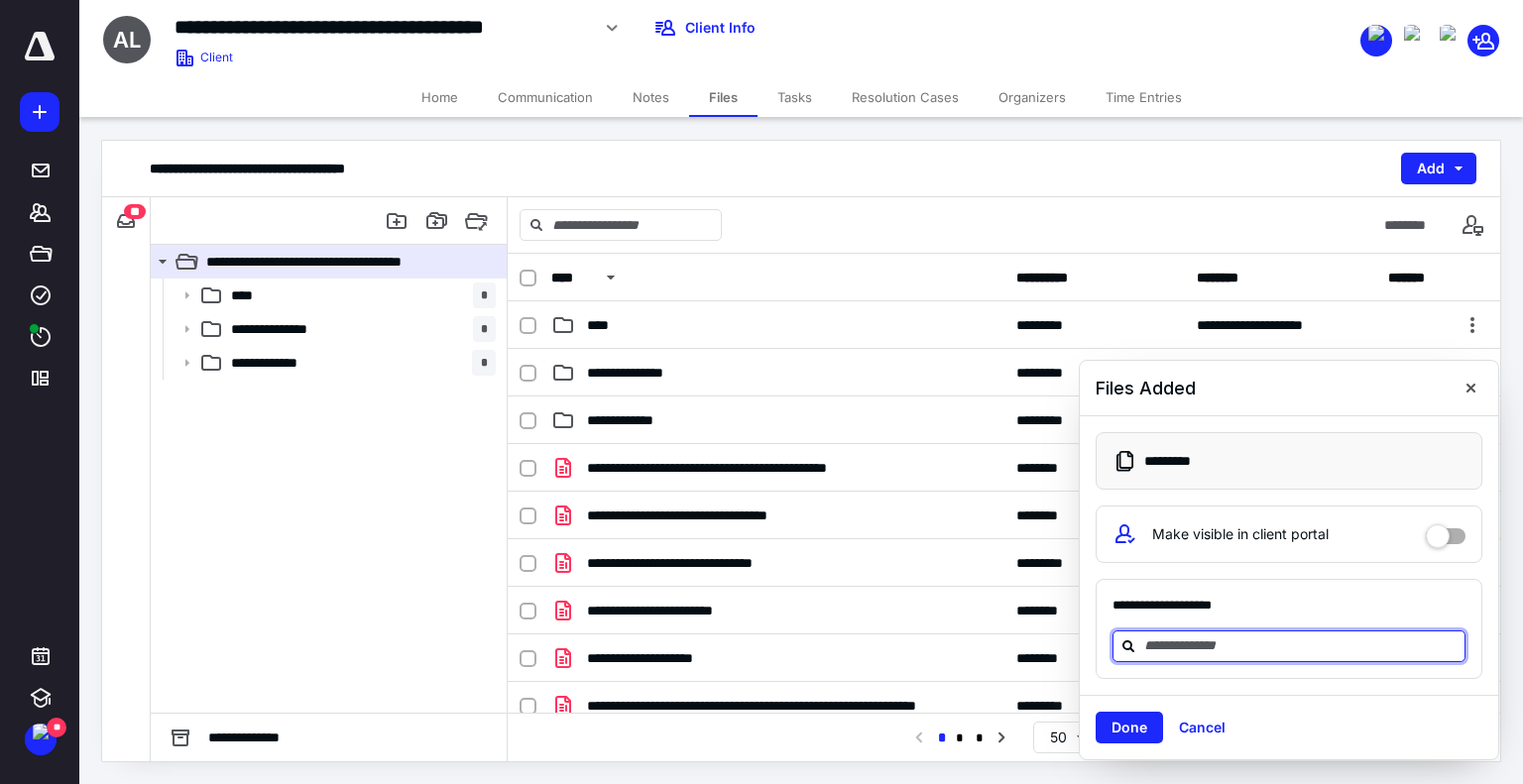 click at bounding box center (1301, 645) 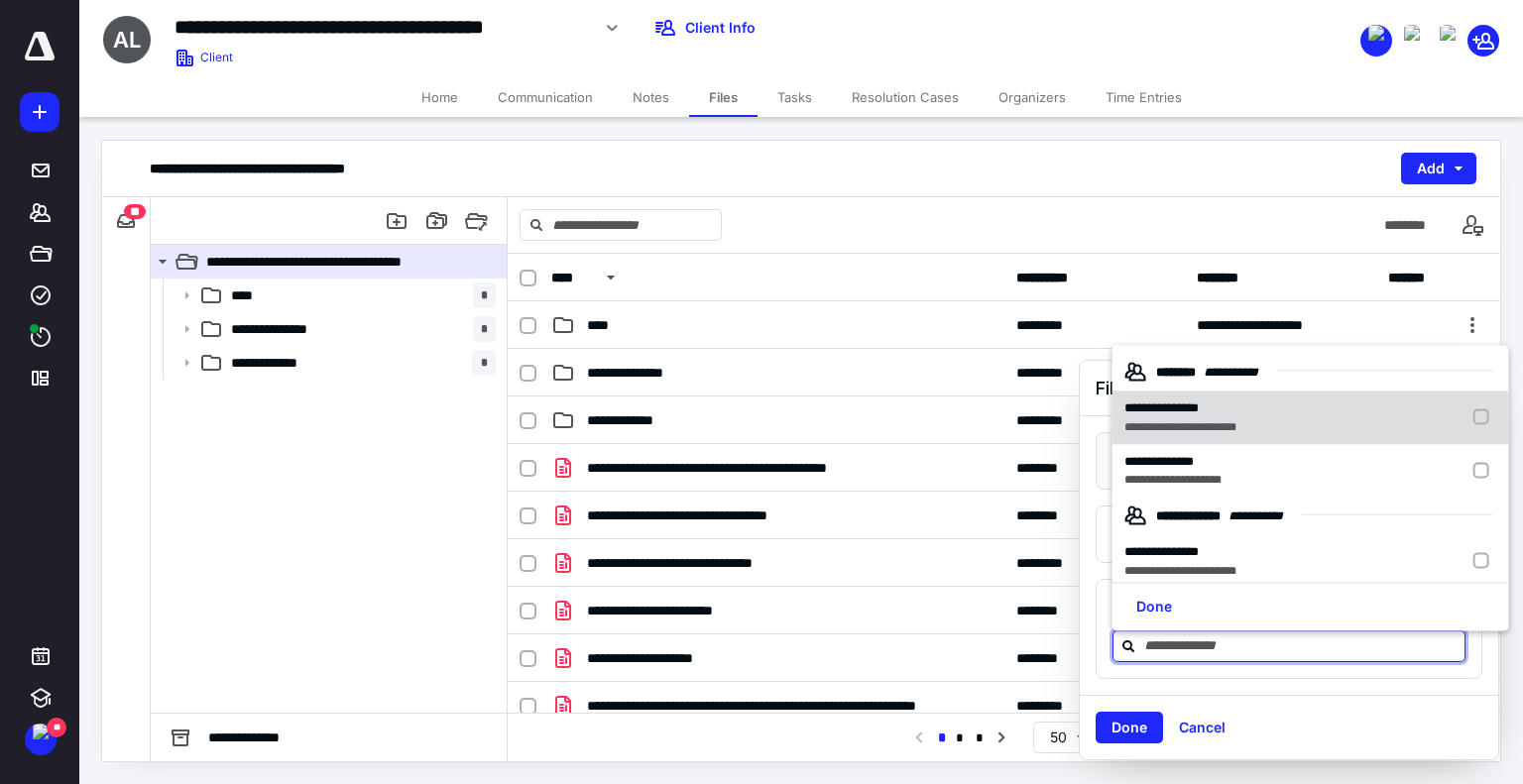 click on "**********" at bounding box center [1180, 427] 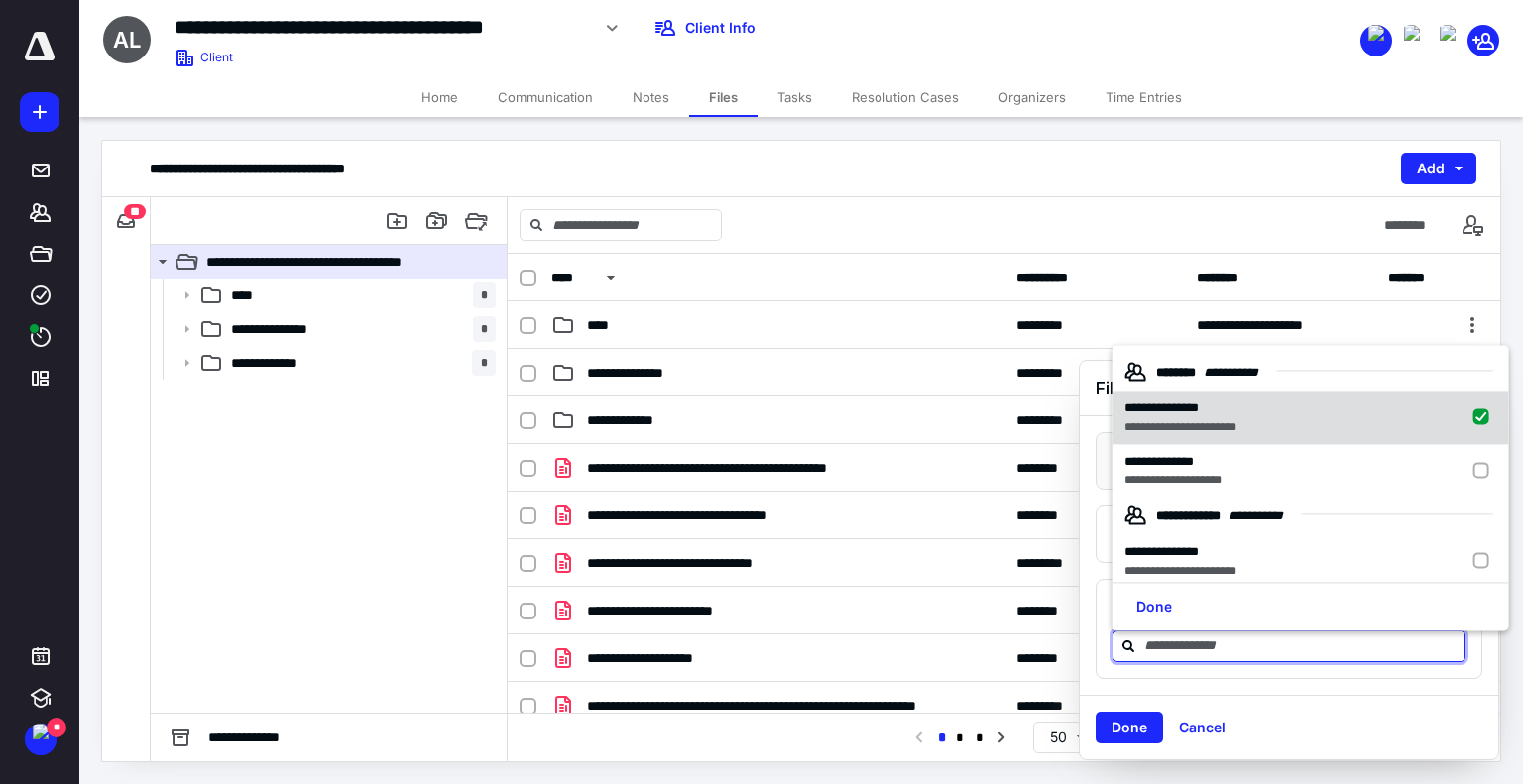 checkbox on "true" 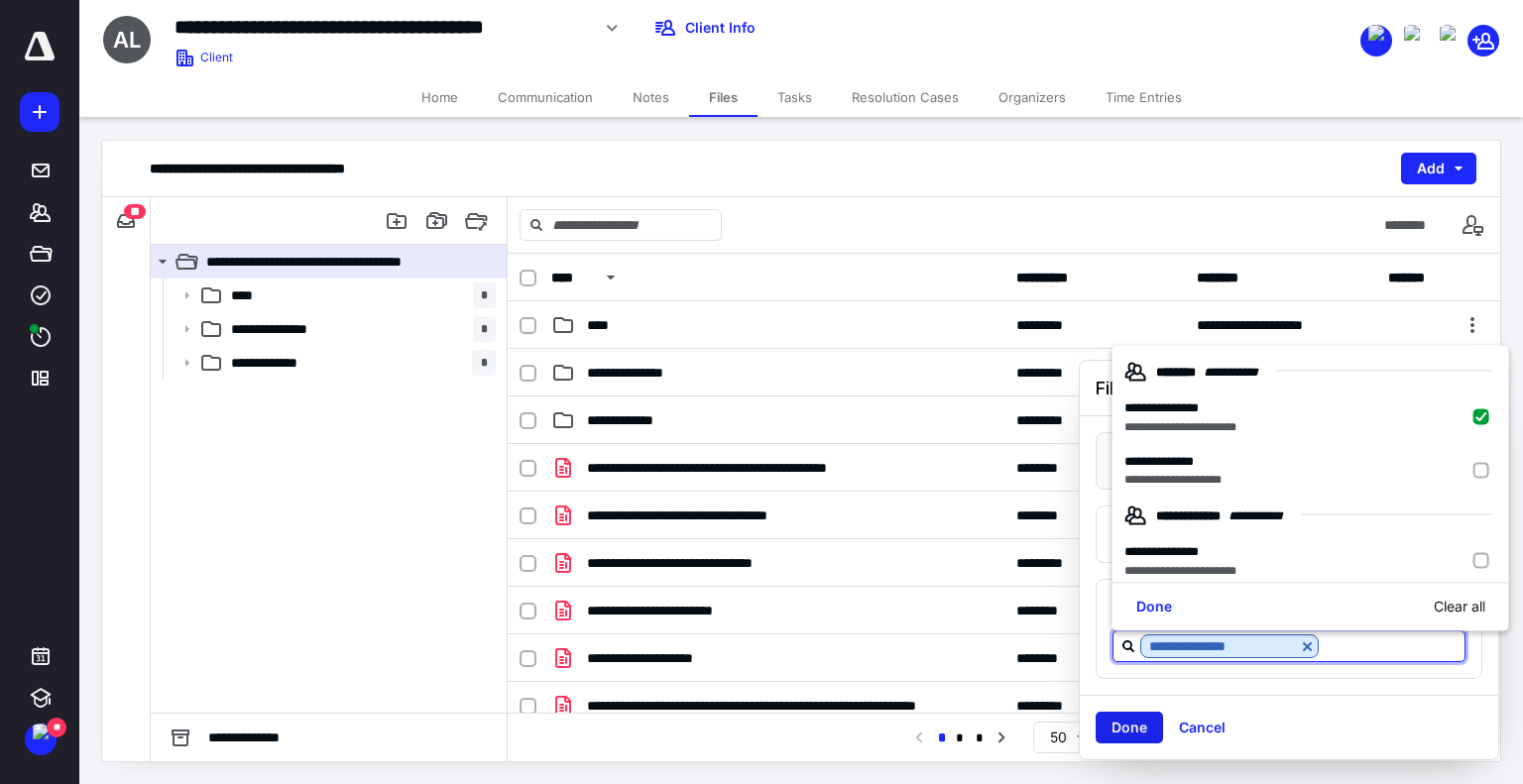 click on "Done" at bounding box center (1129, 728) 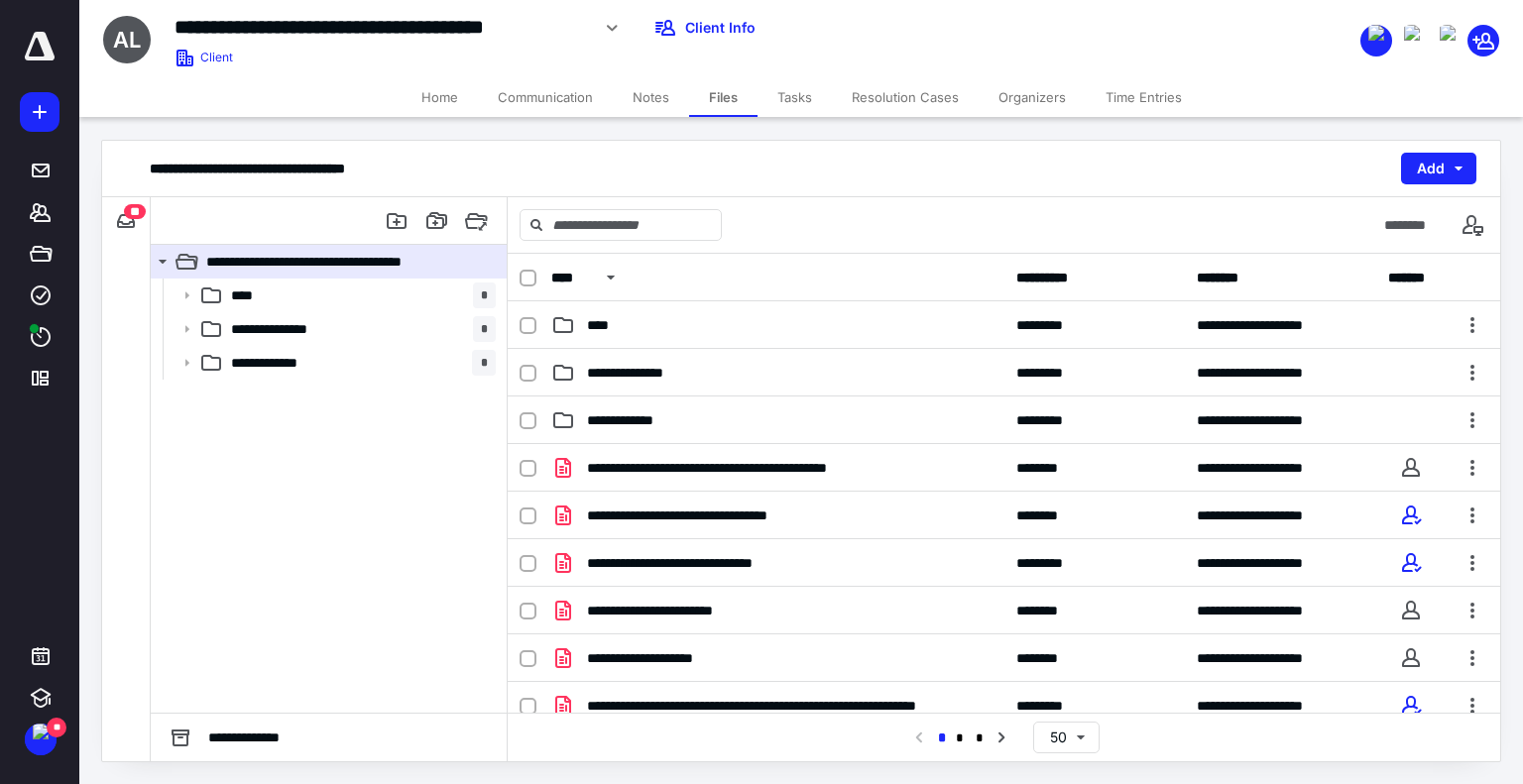 click on "Time Entries" at bounding box center (1143, 97) 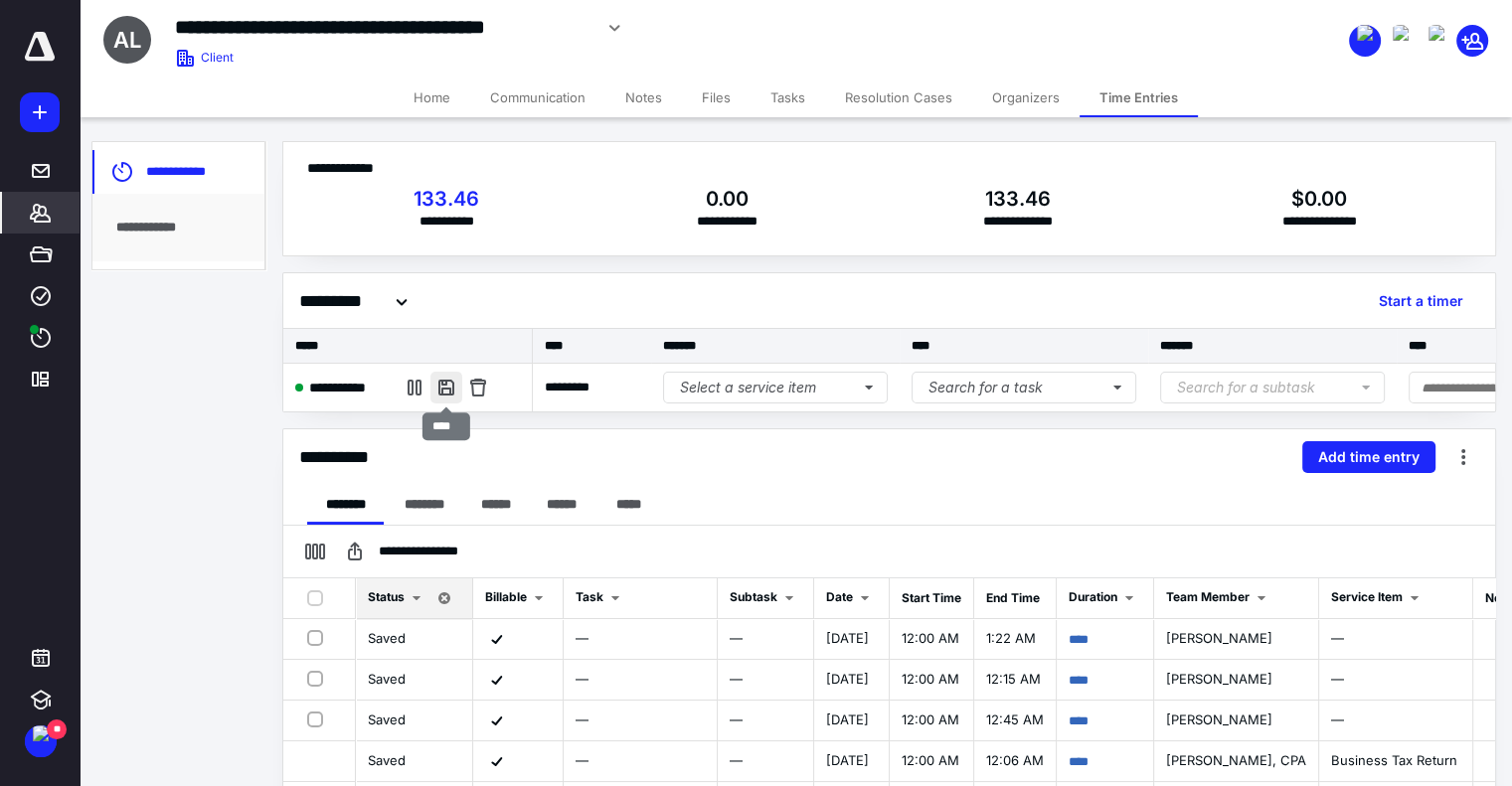click at bounding box center [446, 388] 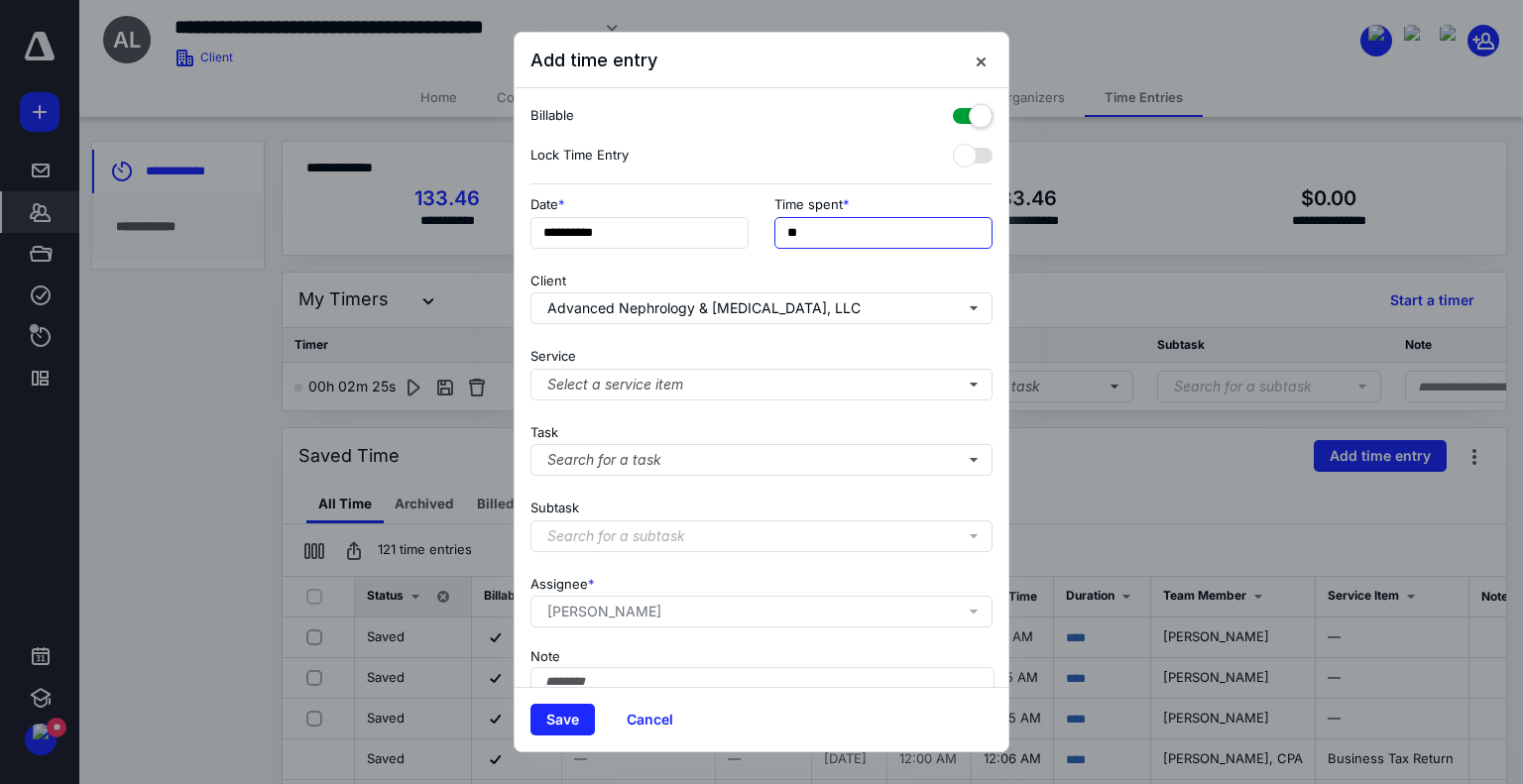 click on "**" at bounding box center (883, 233) 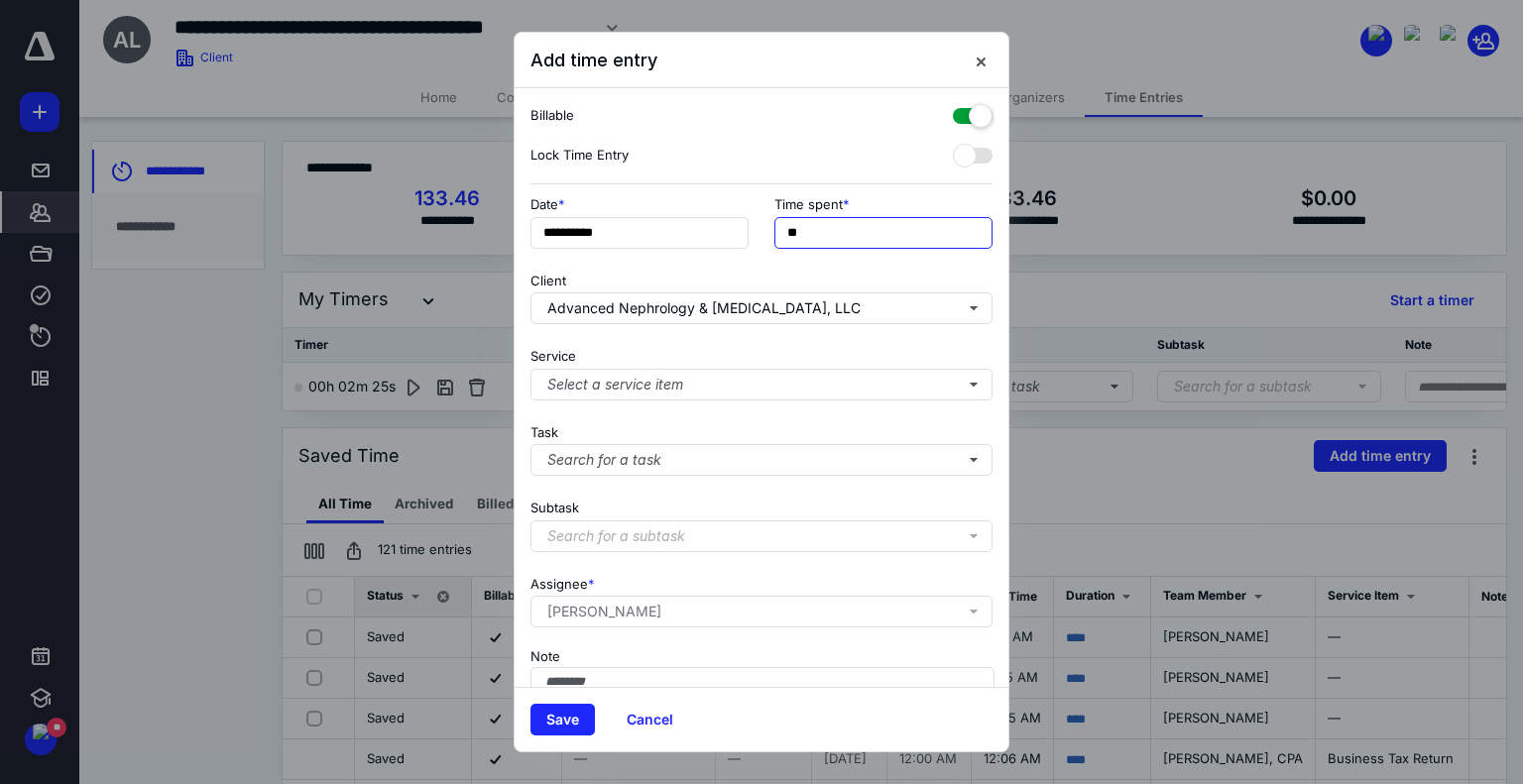 click on "**" at bounding box center [883, 233] 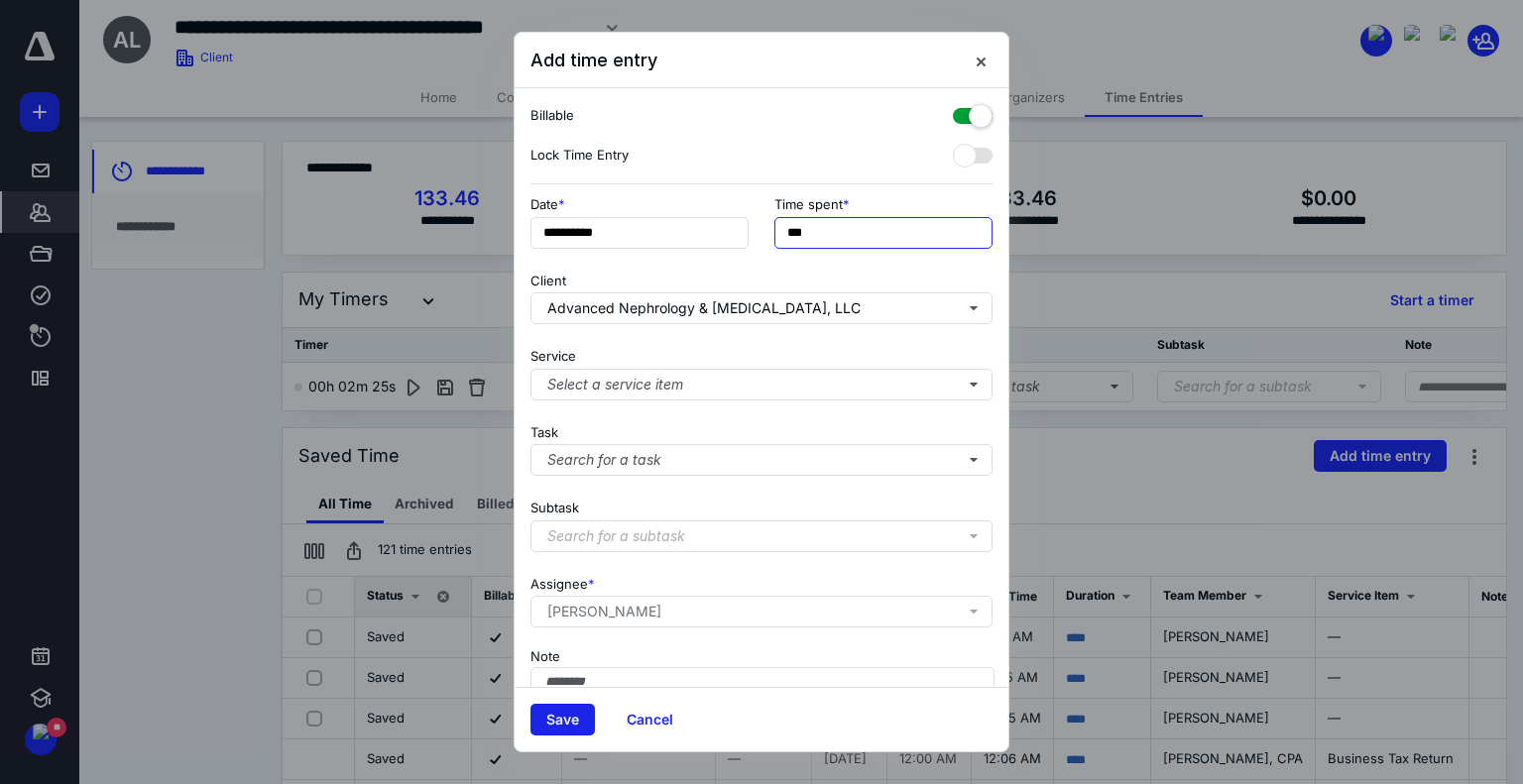 type on "***" 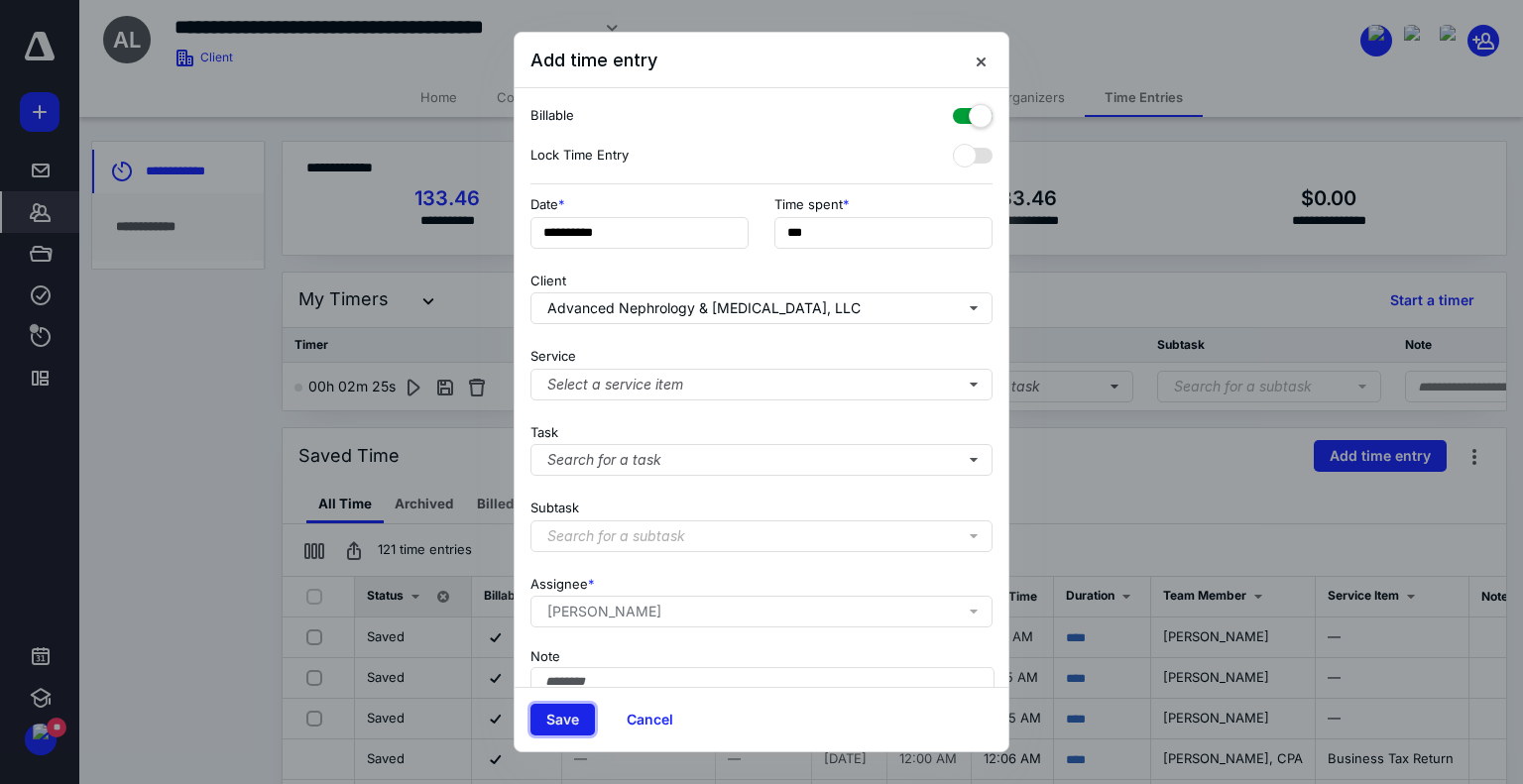 click on "Save" at bounding box center (562, 720) 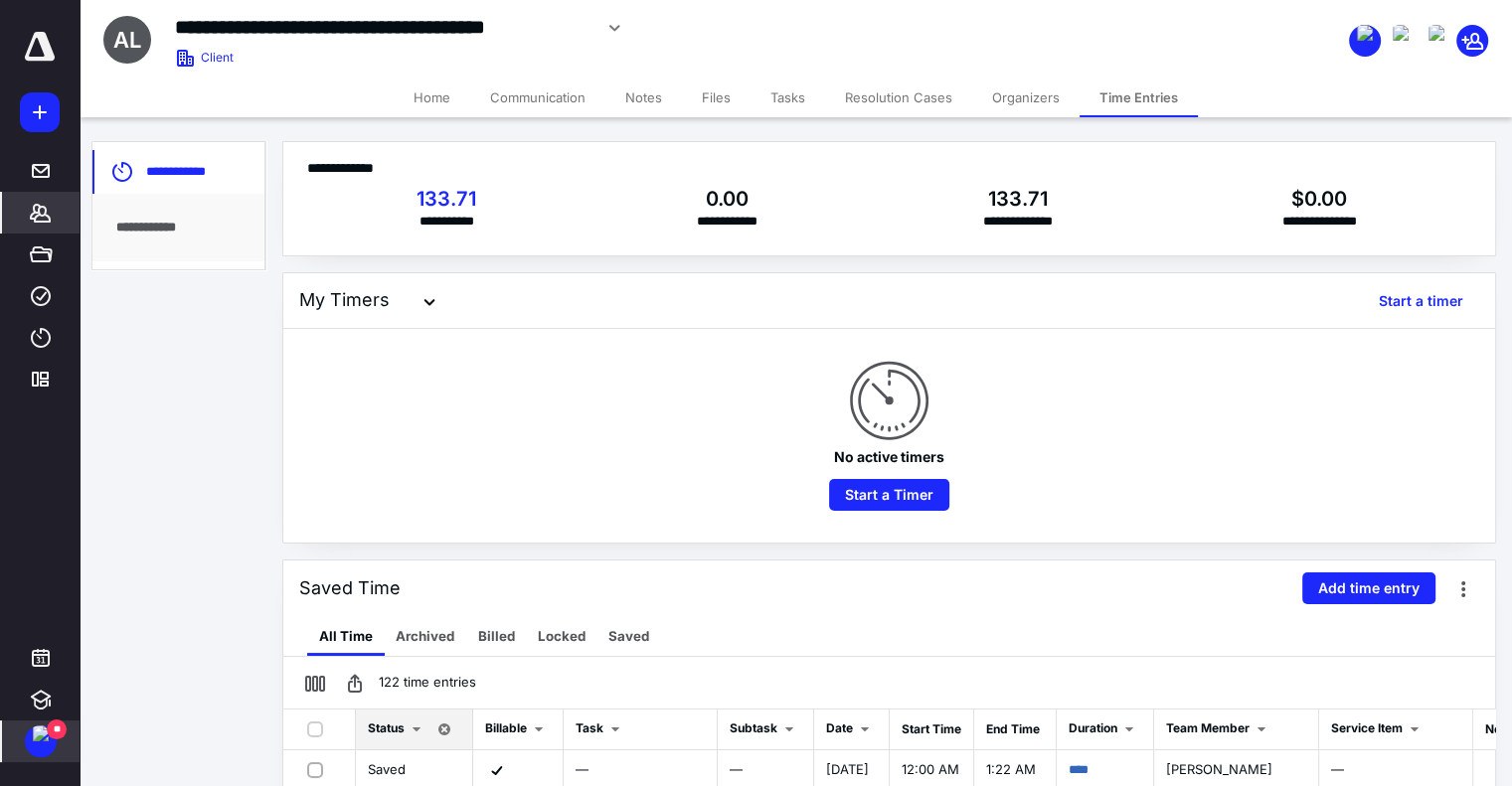 click on "**" at bounding box center (57, 729) 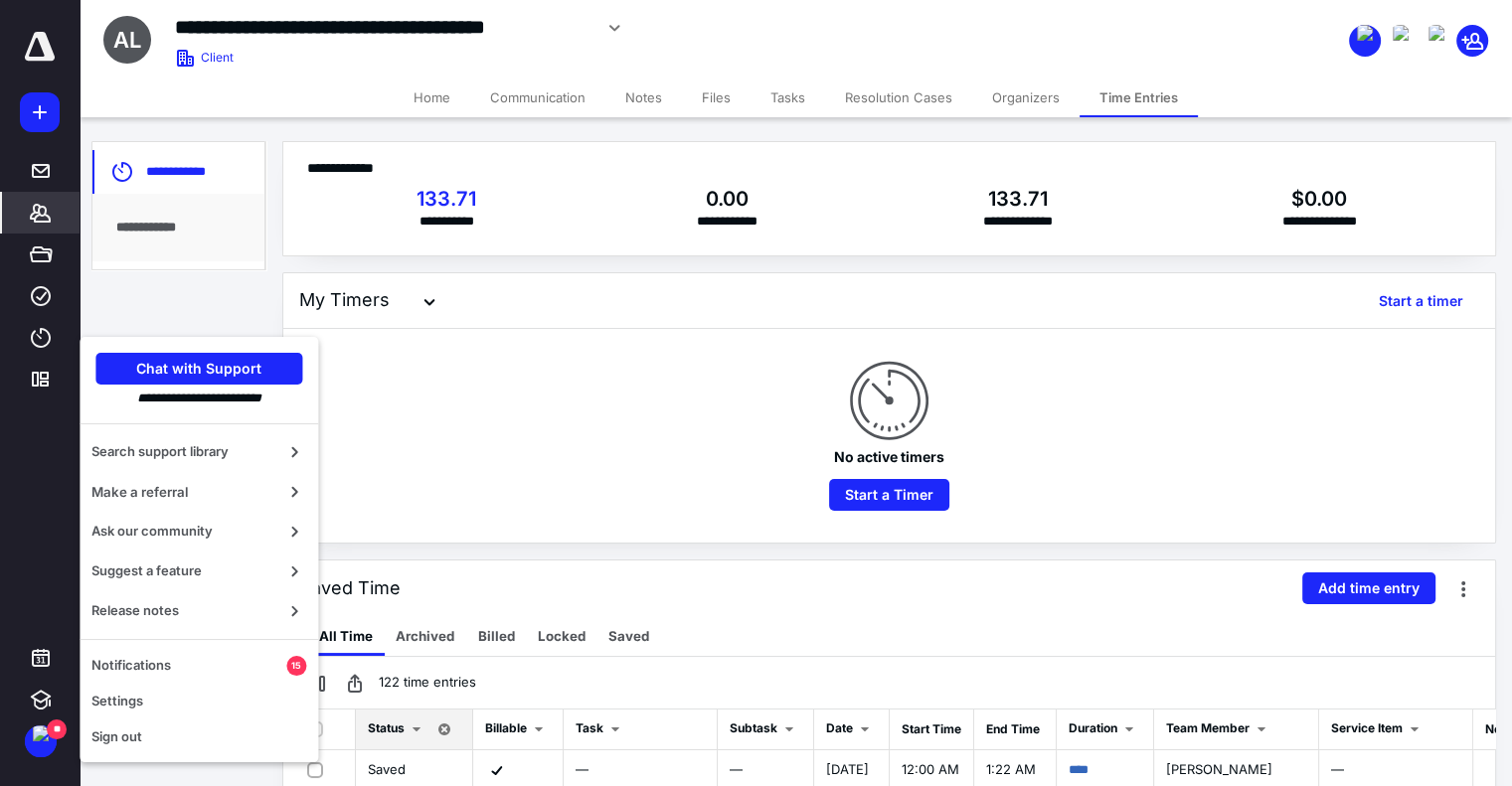 click on "No active timers Start a Timer" at bounding box center (889, 435) 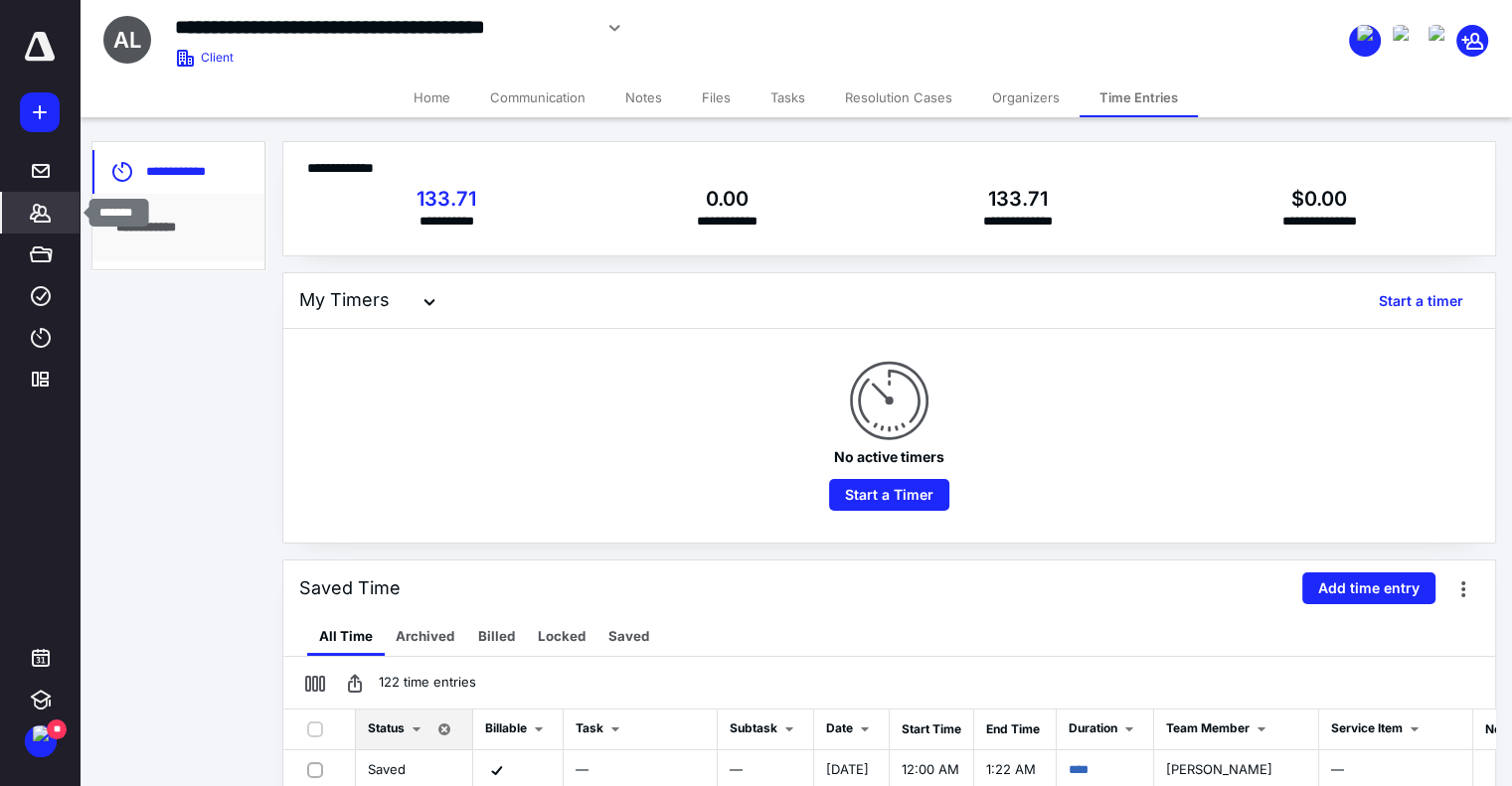 click 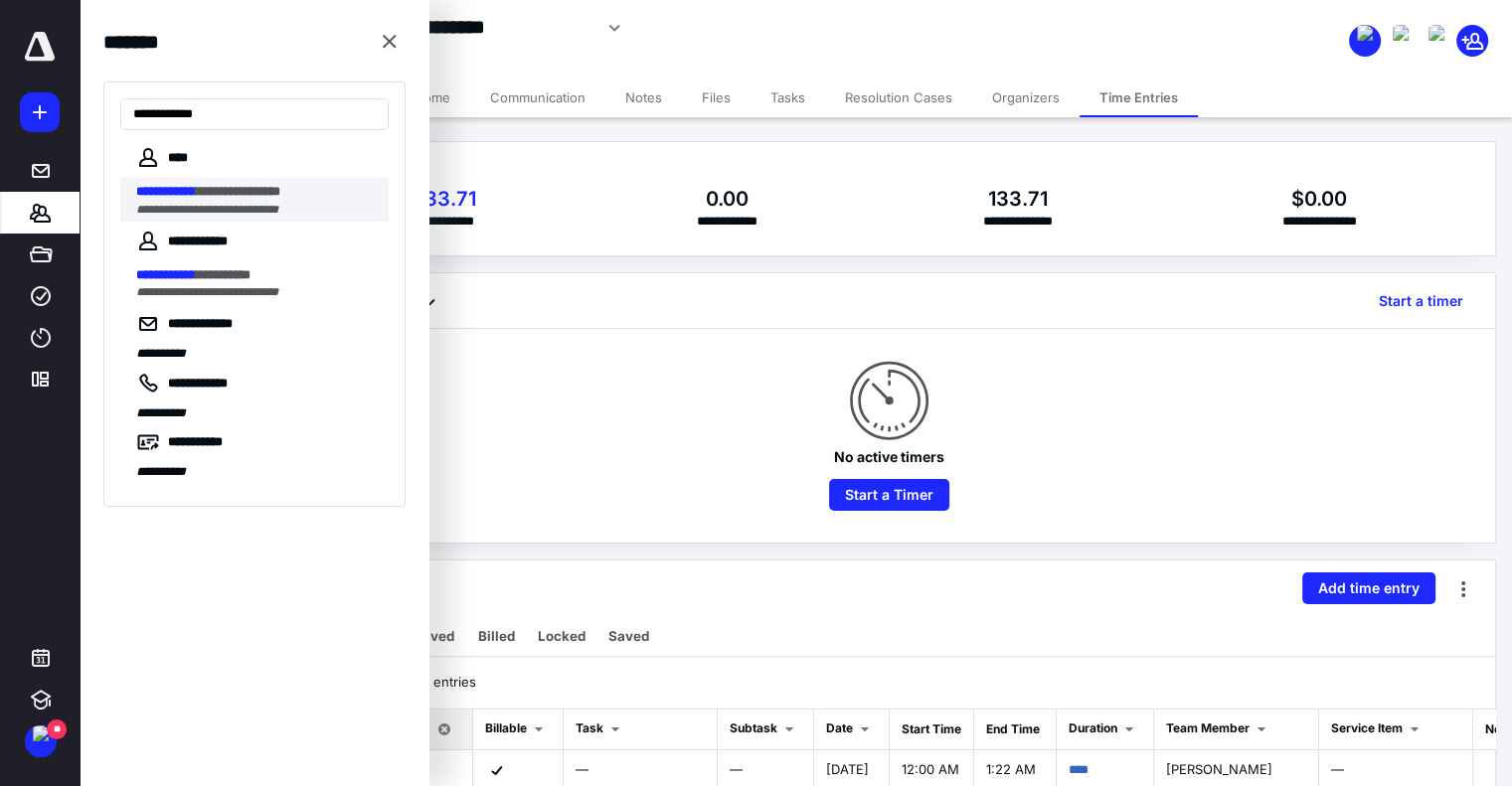 type on "**********" 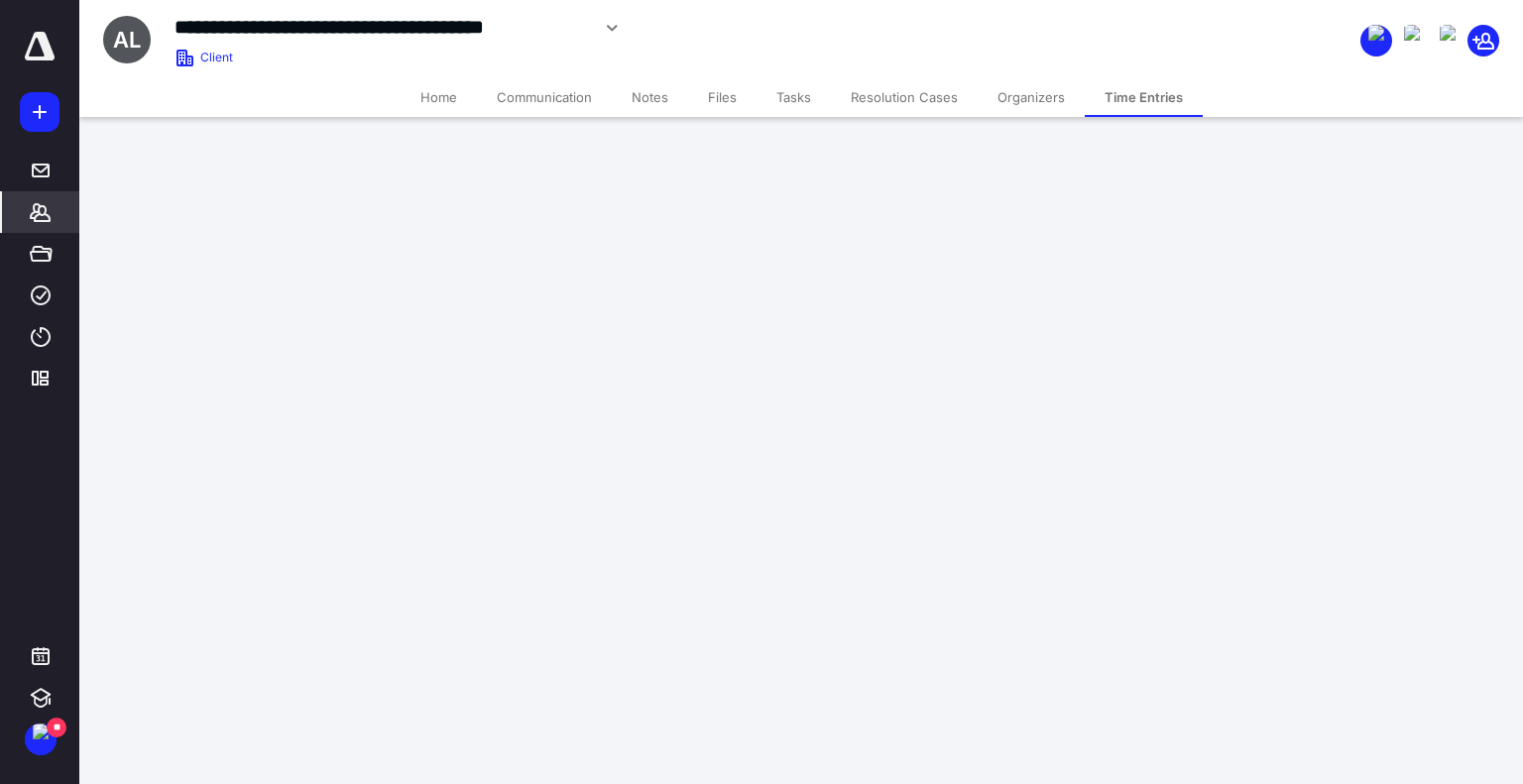 click on "**********" at bounding box center (762, 0) 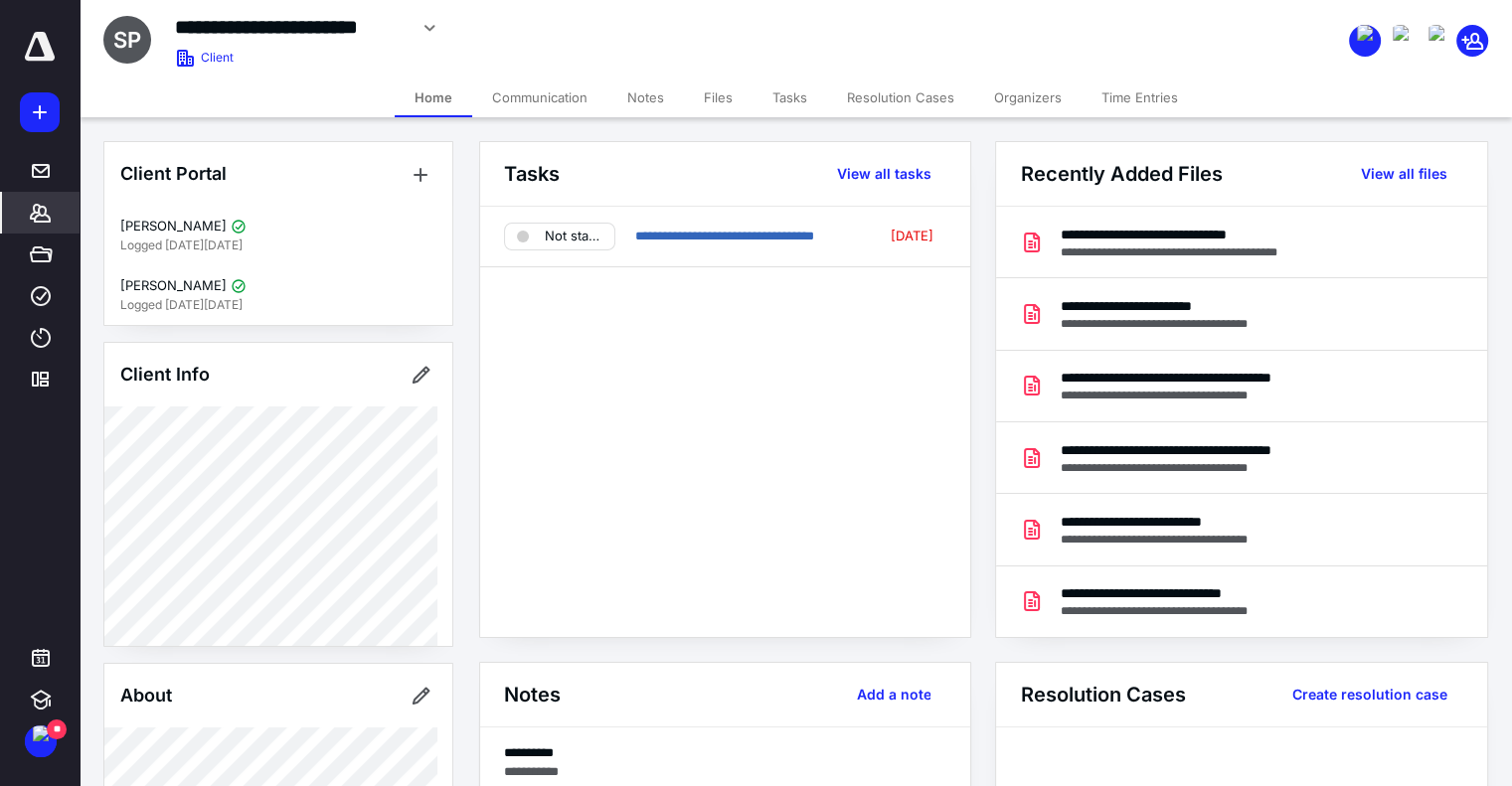 click on "Time Entries" at bounding box center (1139, 97) 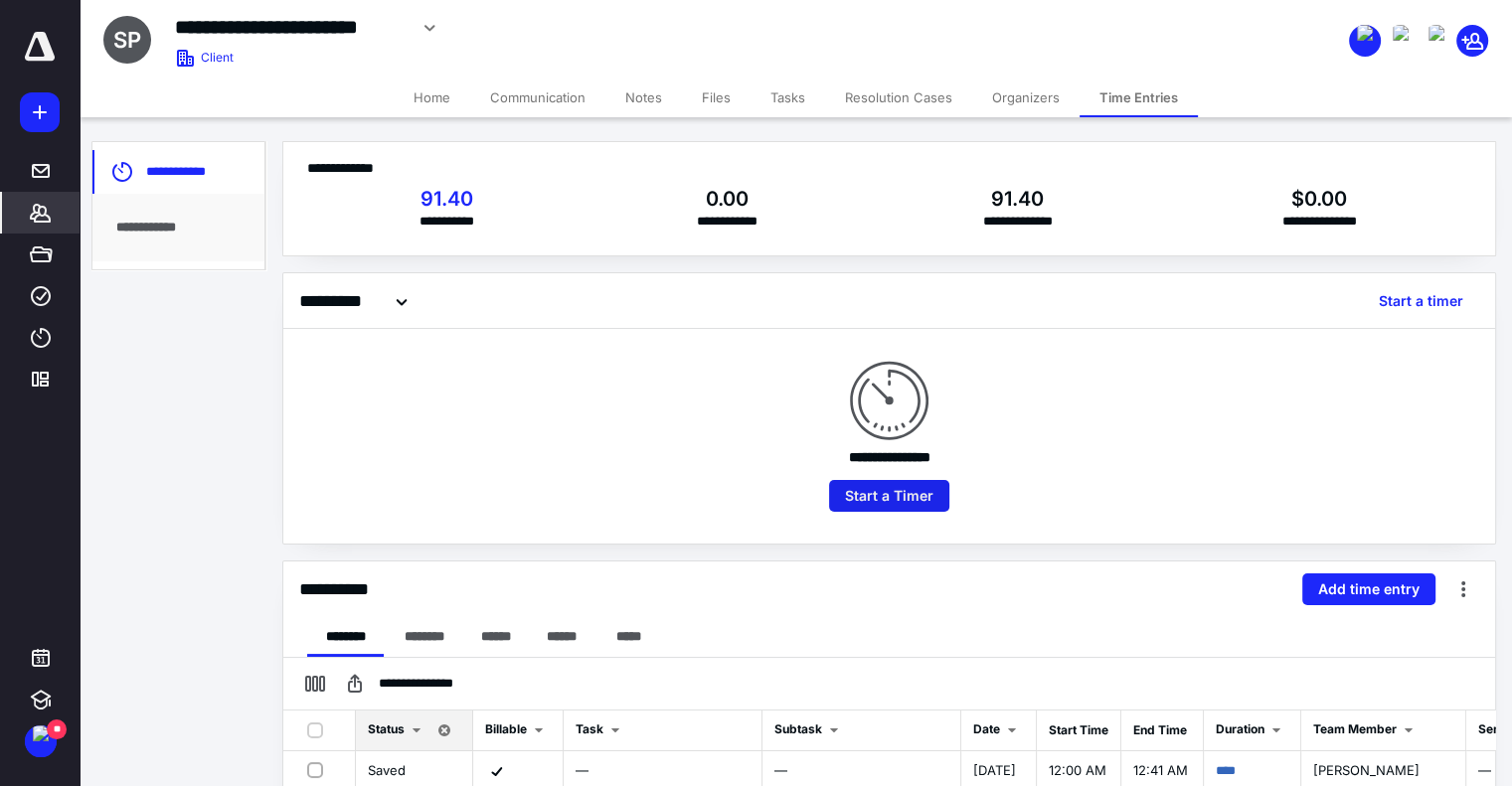 click on "Start a Timer" at bounding box center [889, 496] 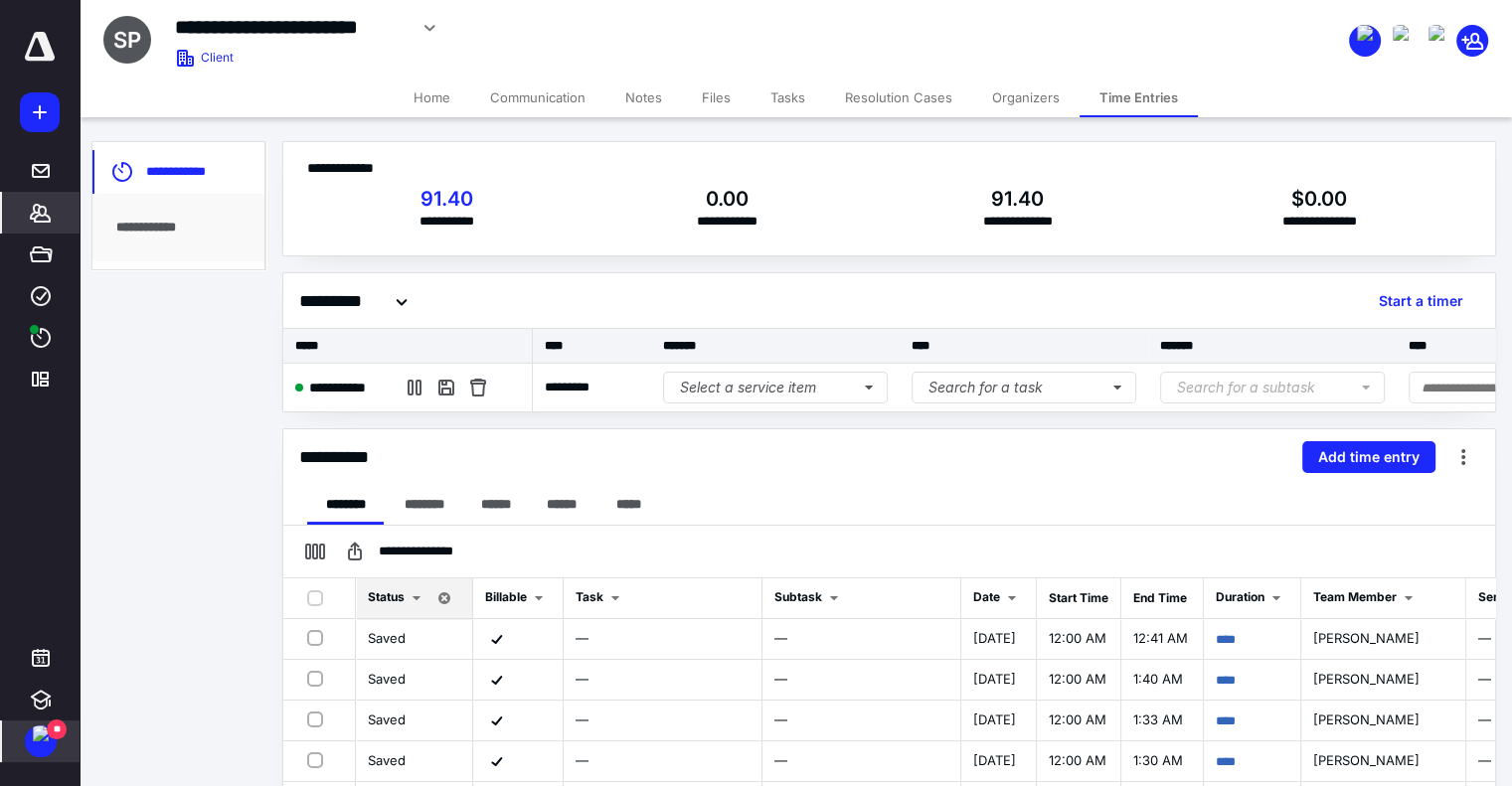 click at bounding box center (41, 733) 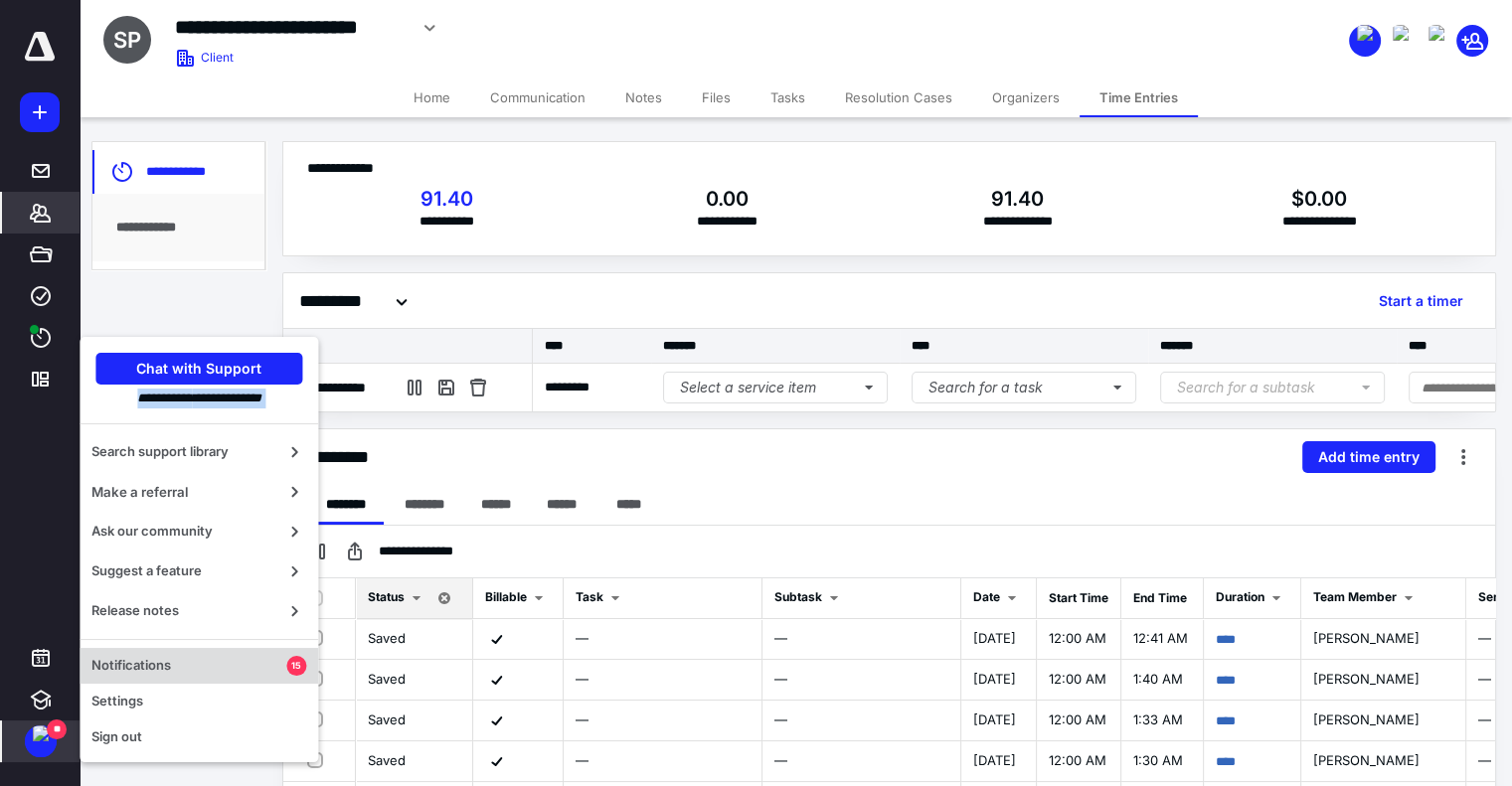 click on "Notifications" at bounding box center [189, 666] 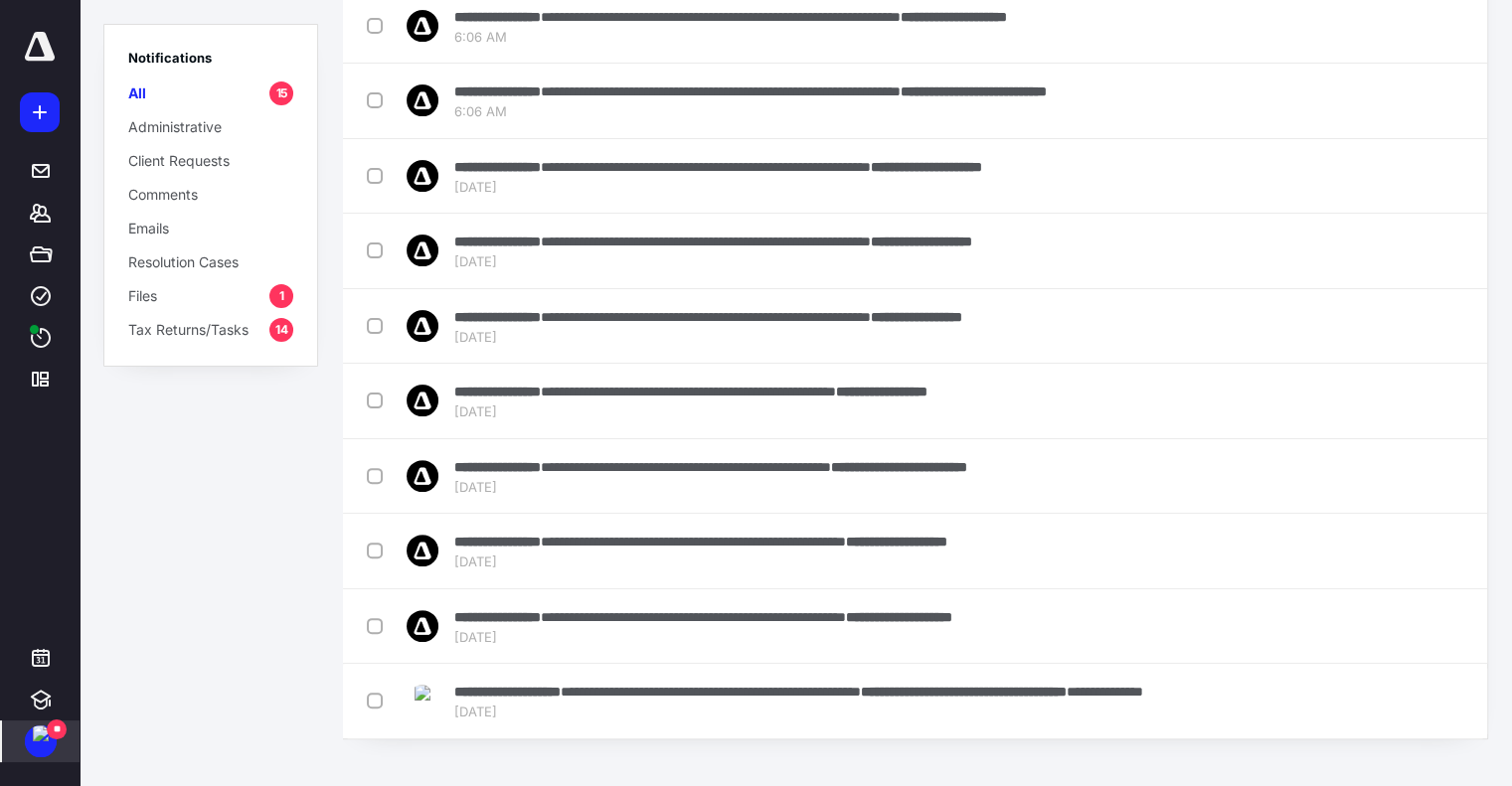 scroll, scrollTop: 534, scrollLeft: 0, axis: vertical 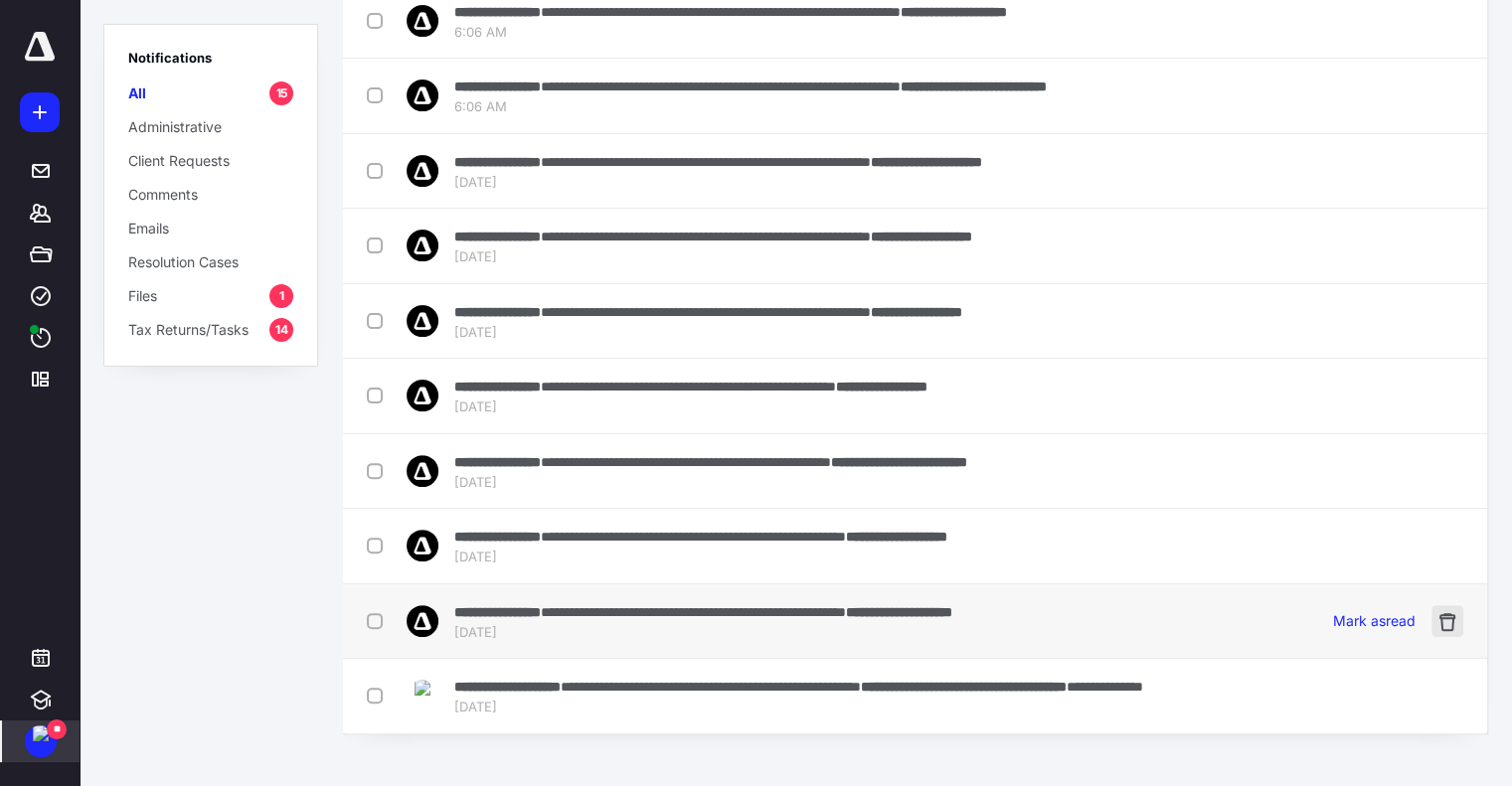 click at bounding box center [1447, 621] 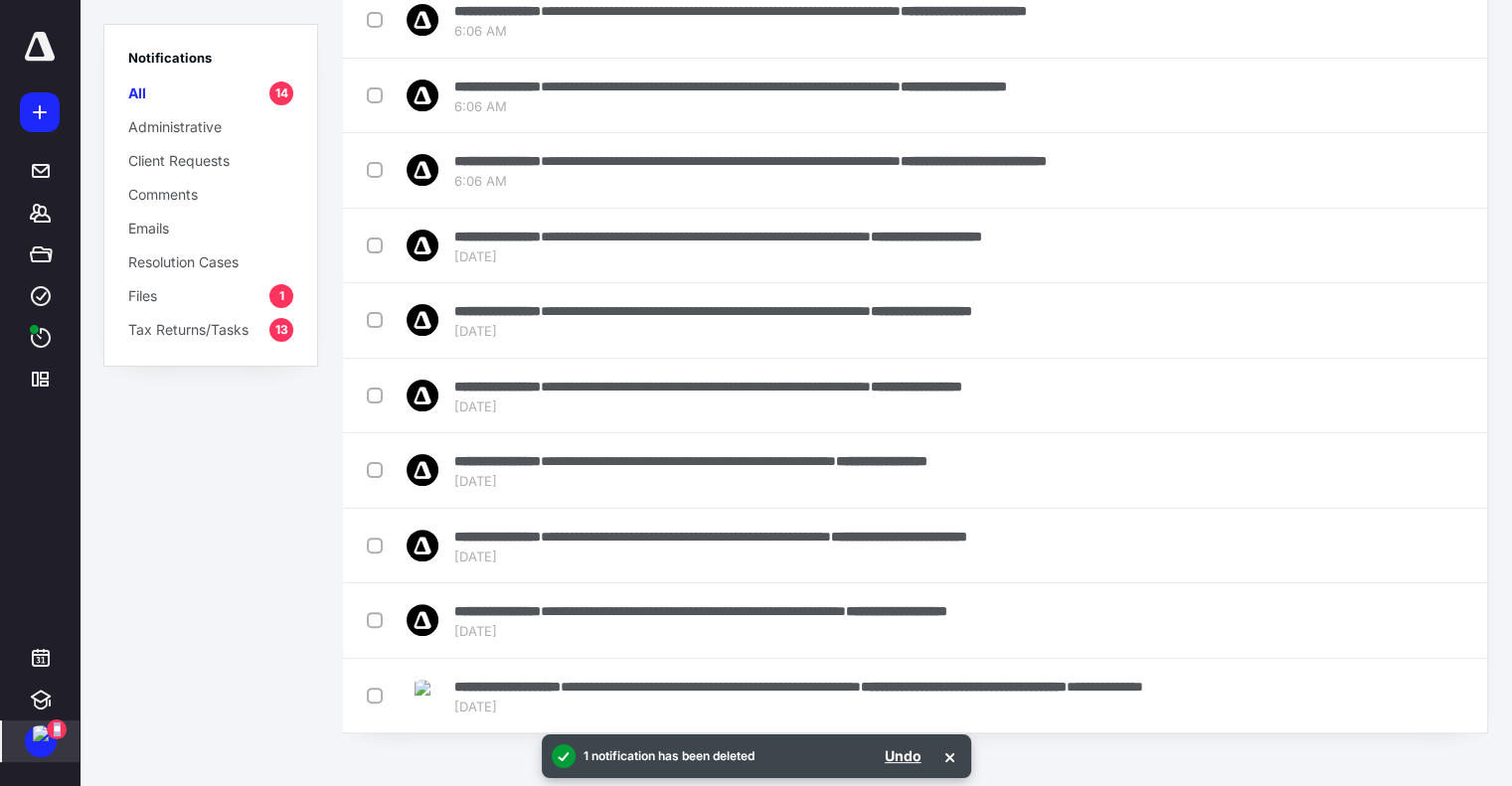 scroll, scrollTop: 461, scrollLeft: 0, axis: vertical 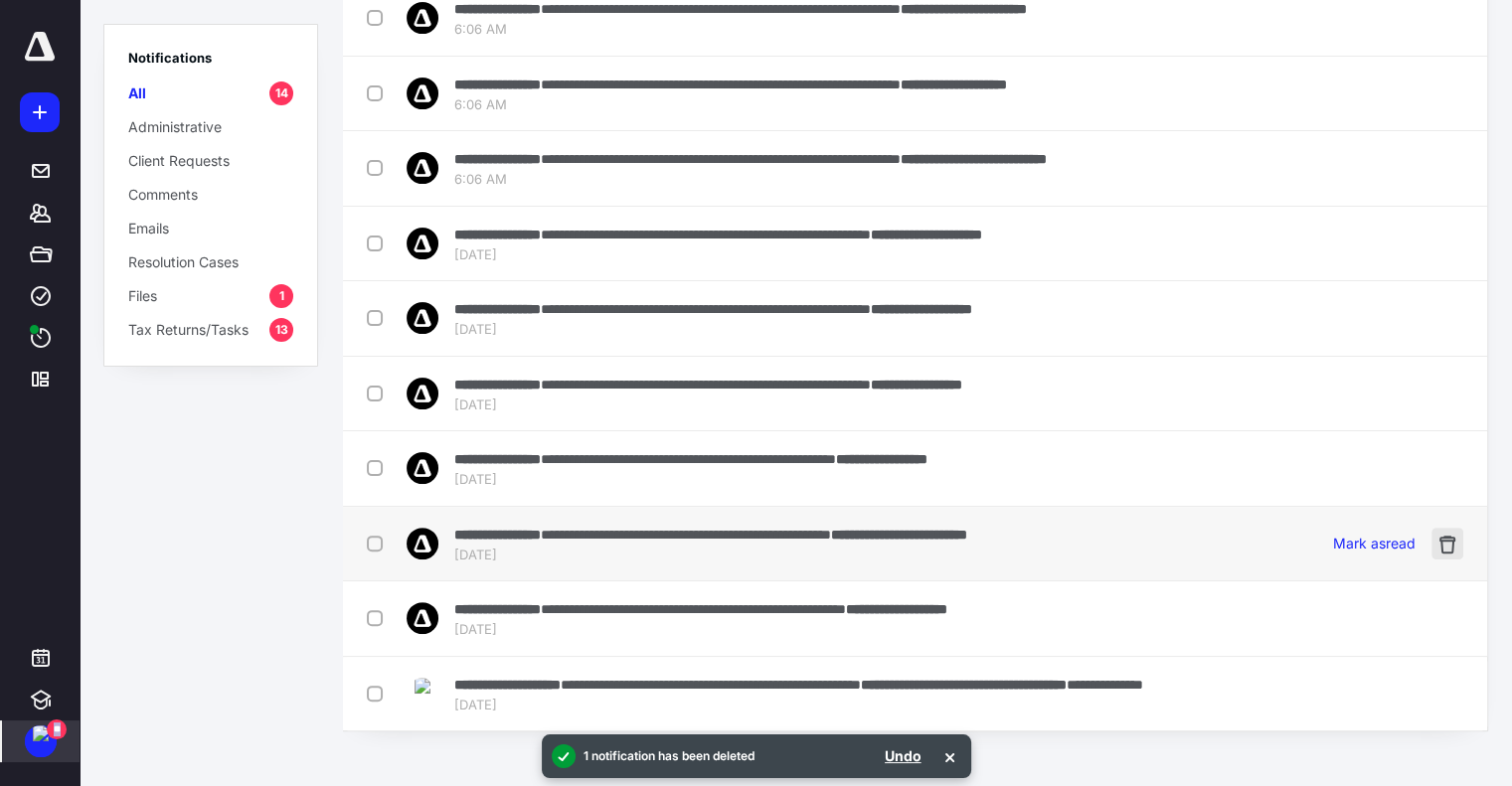 click at bounding box center [1447, 544] 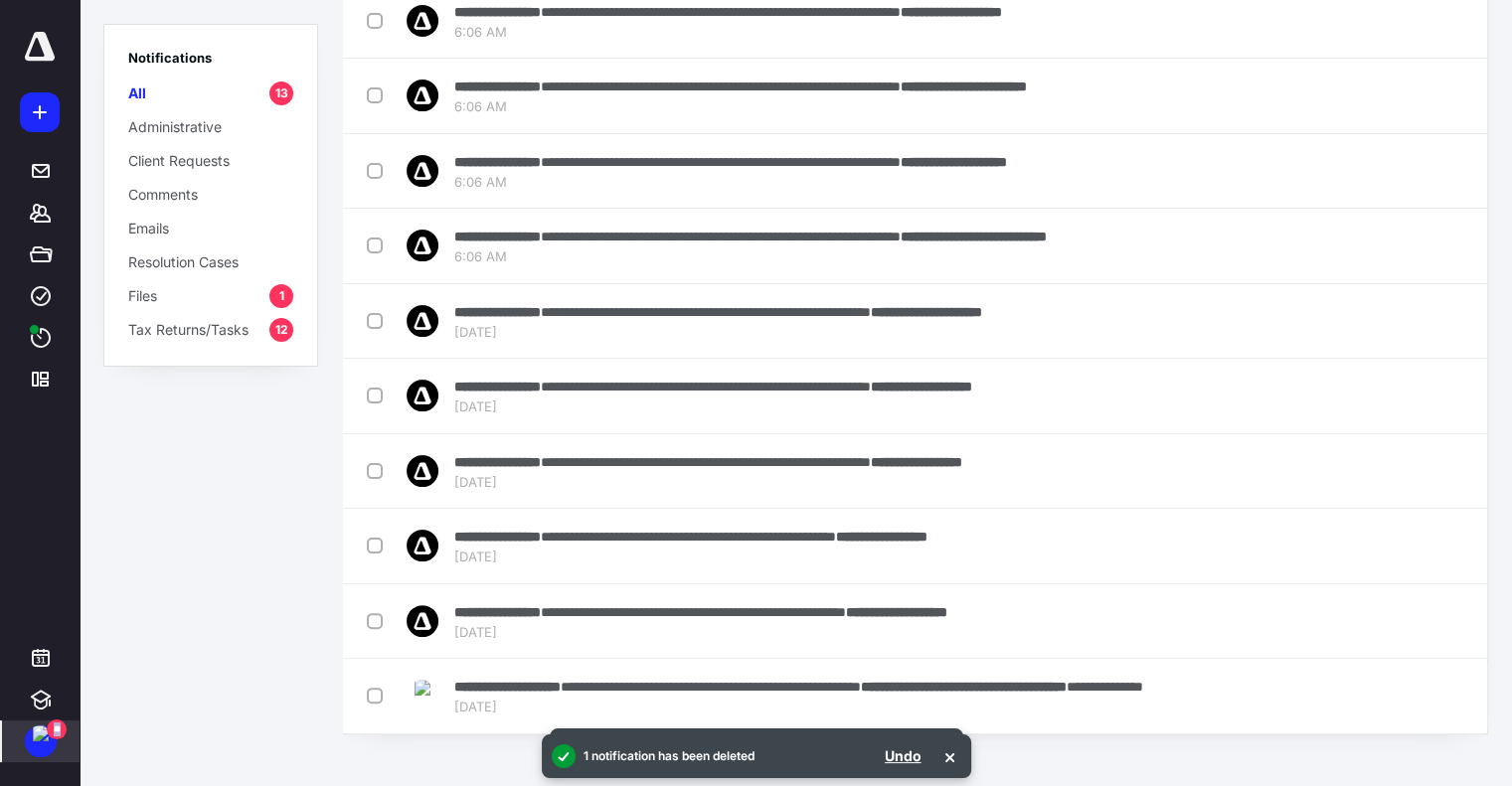 scroll, scrollTop: 389, scrollLeft: 0, axis: vertical 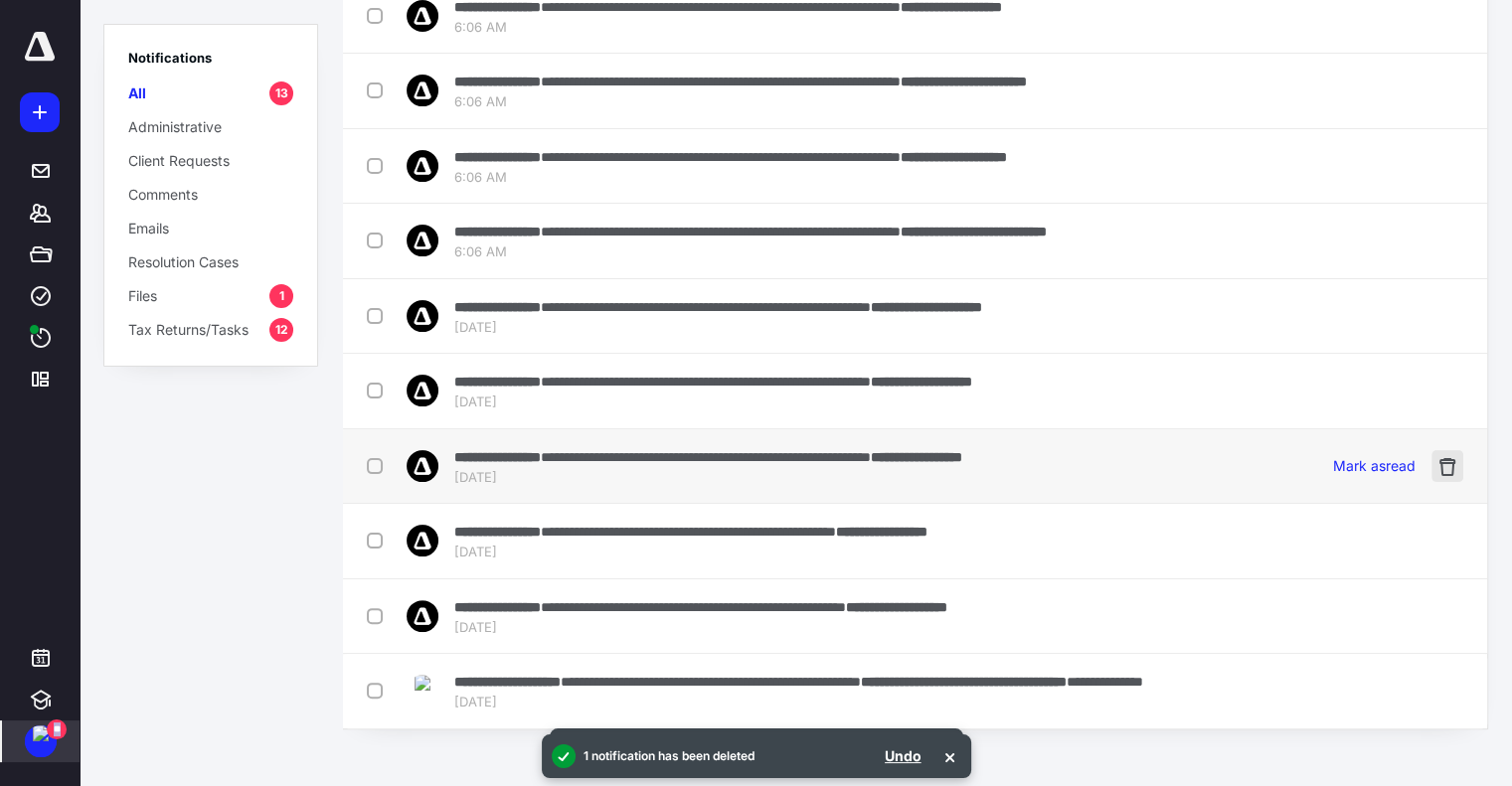 click at bounding box center [1447, 466] 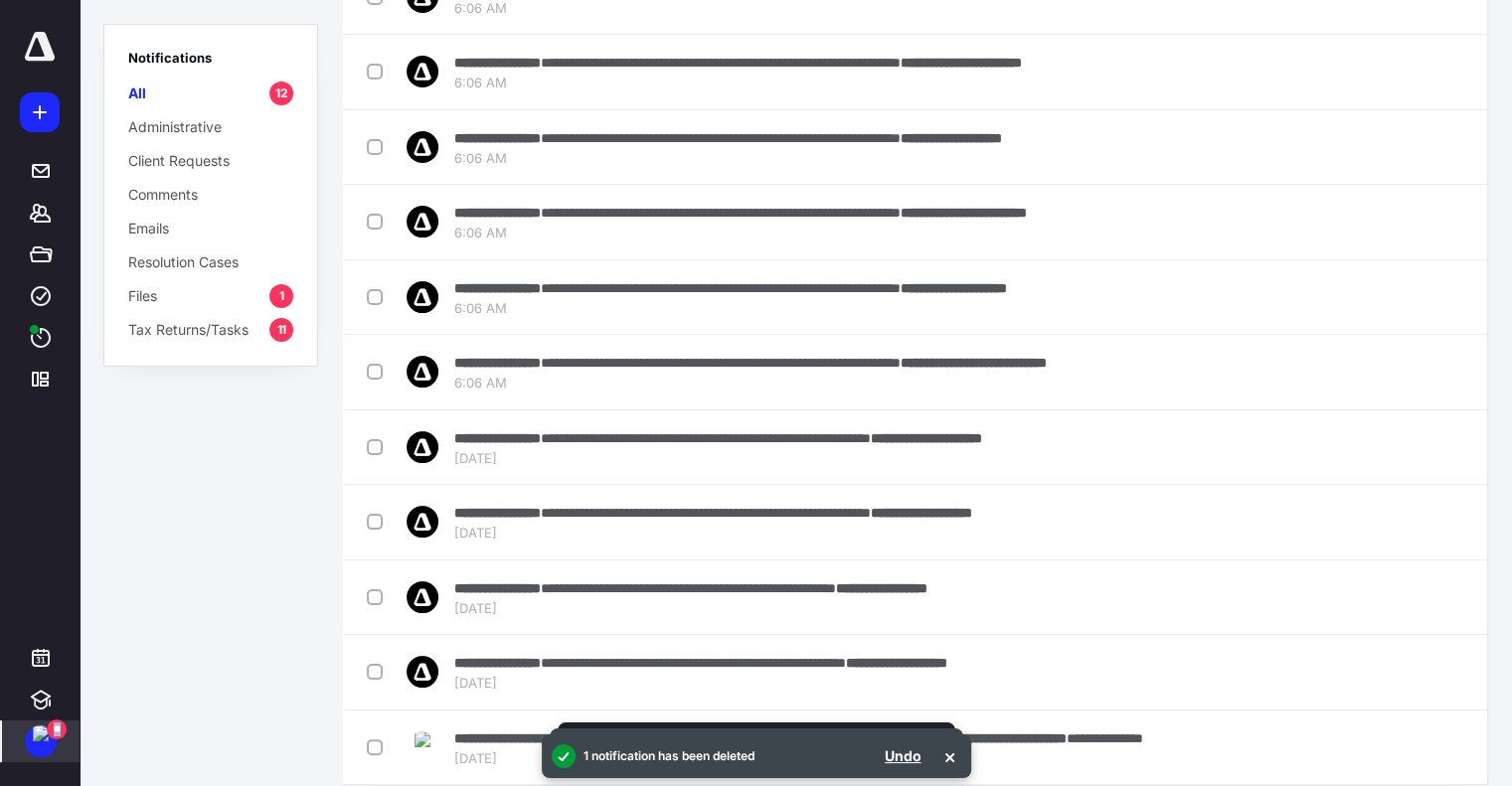 scroll, scrollTop: 315, scrollLeft: 0, axis: vertical 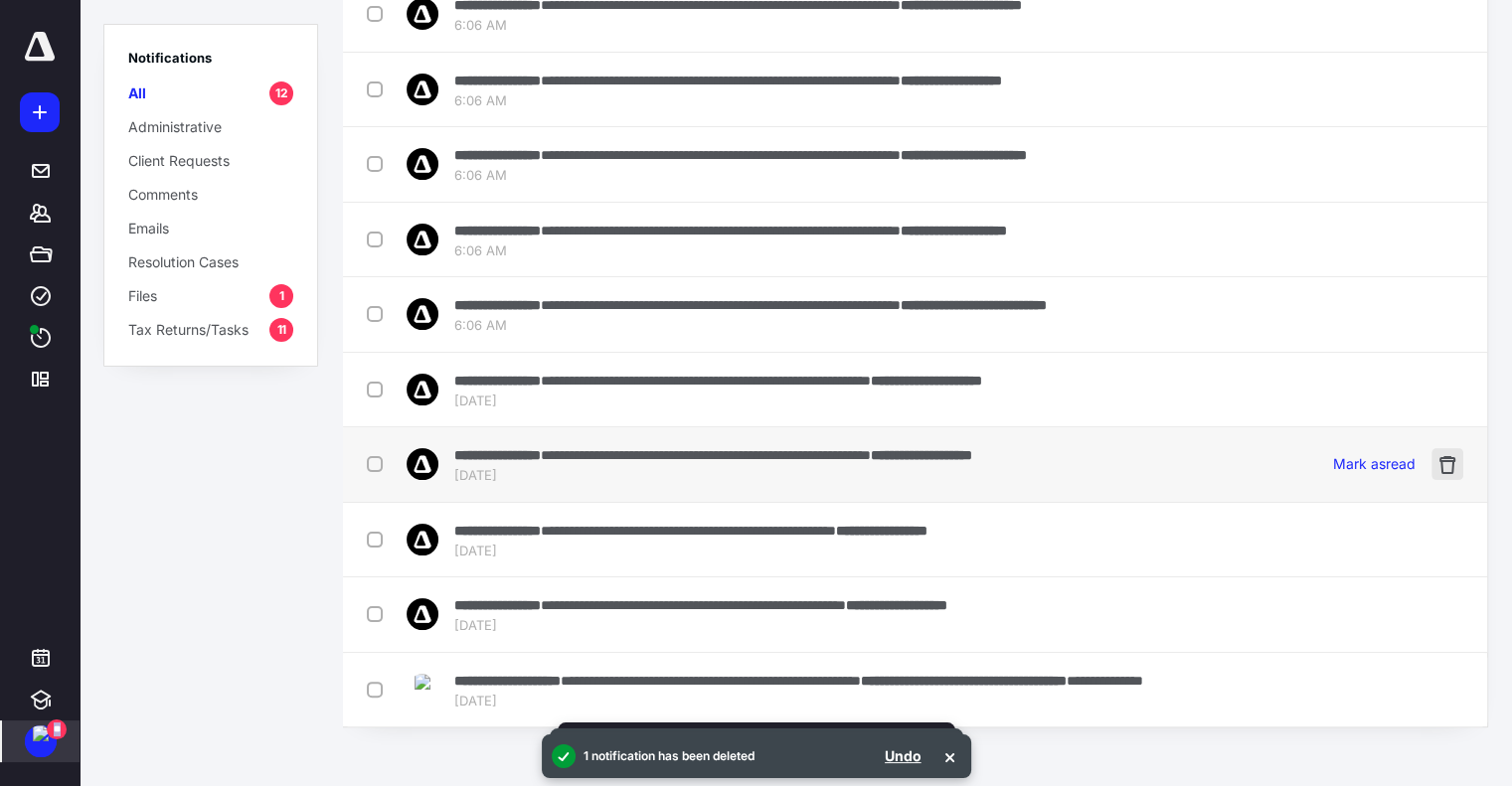click at bounding box center (1447, 464) 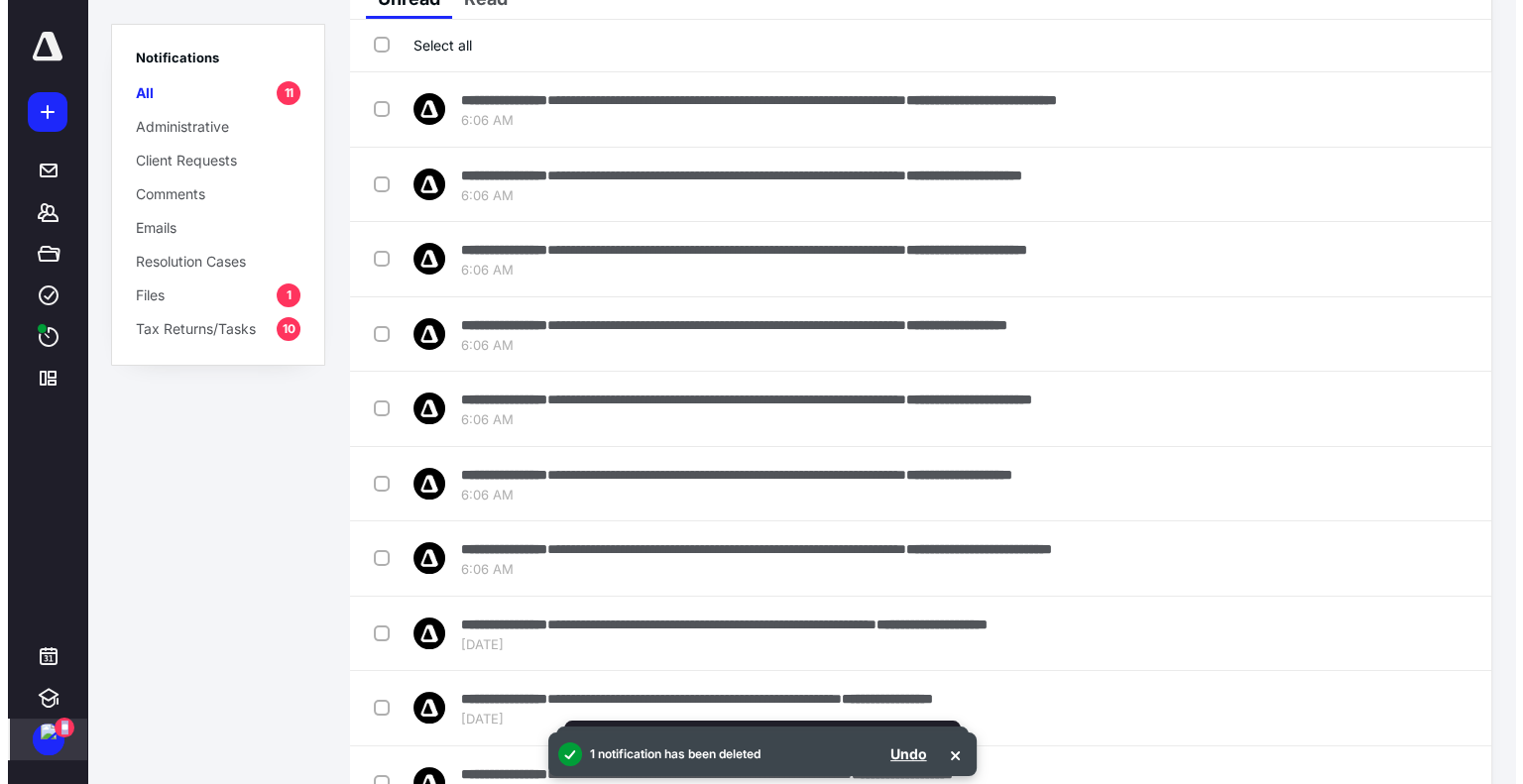 scroll, scrollTop: 0, scrollLeft: 0, axis: both 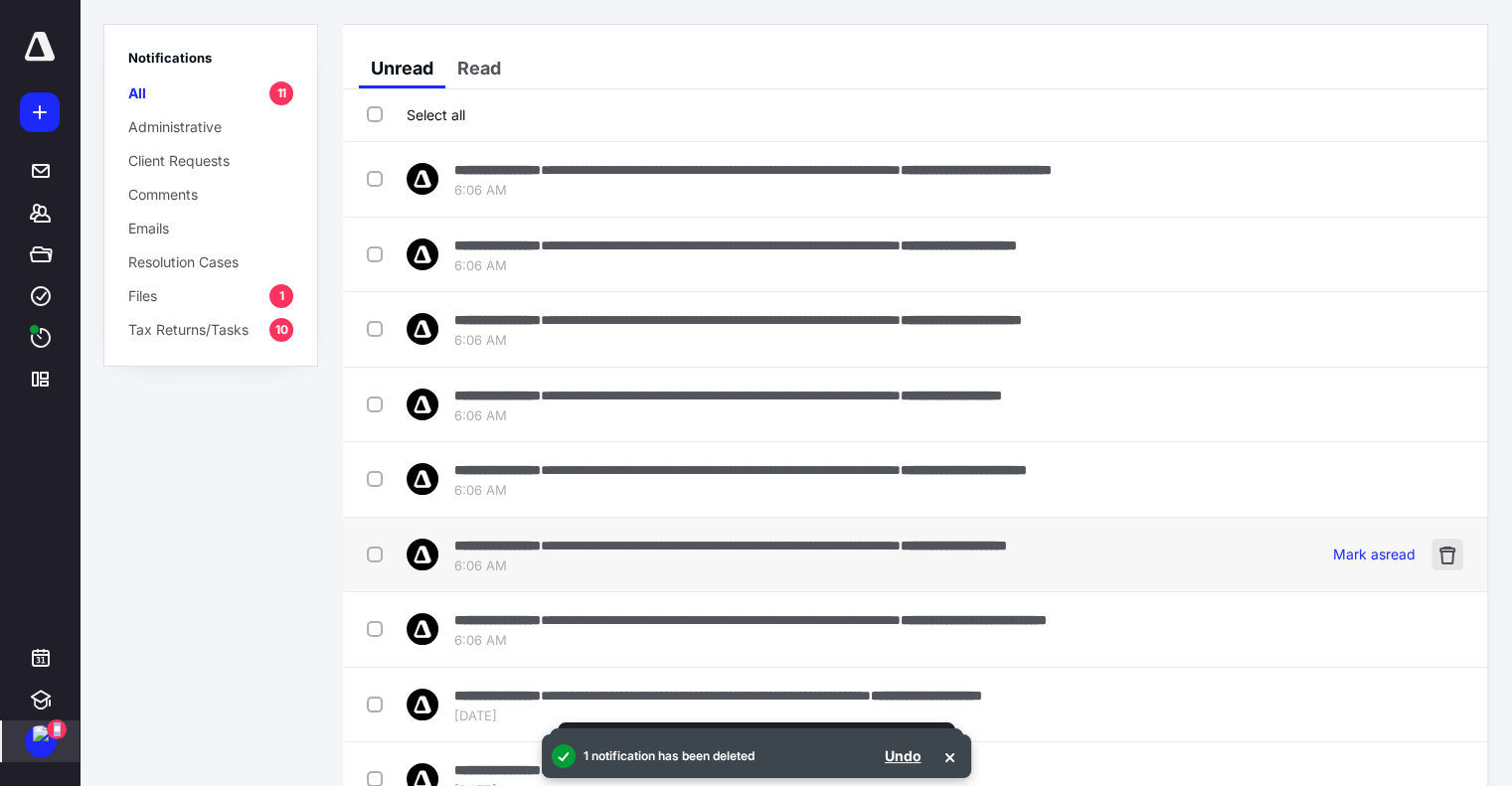 click at bounding box center (1447, 554) 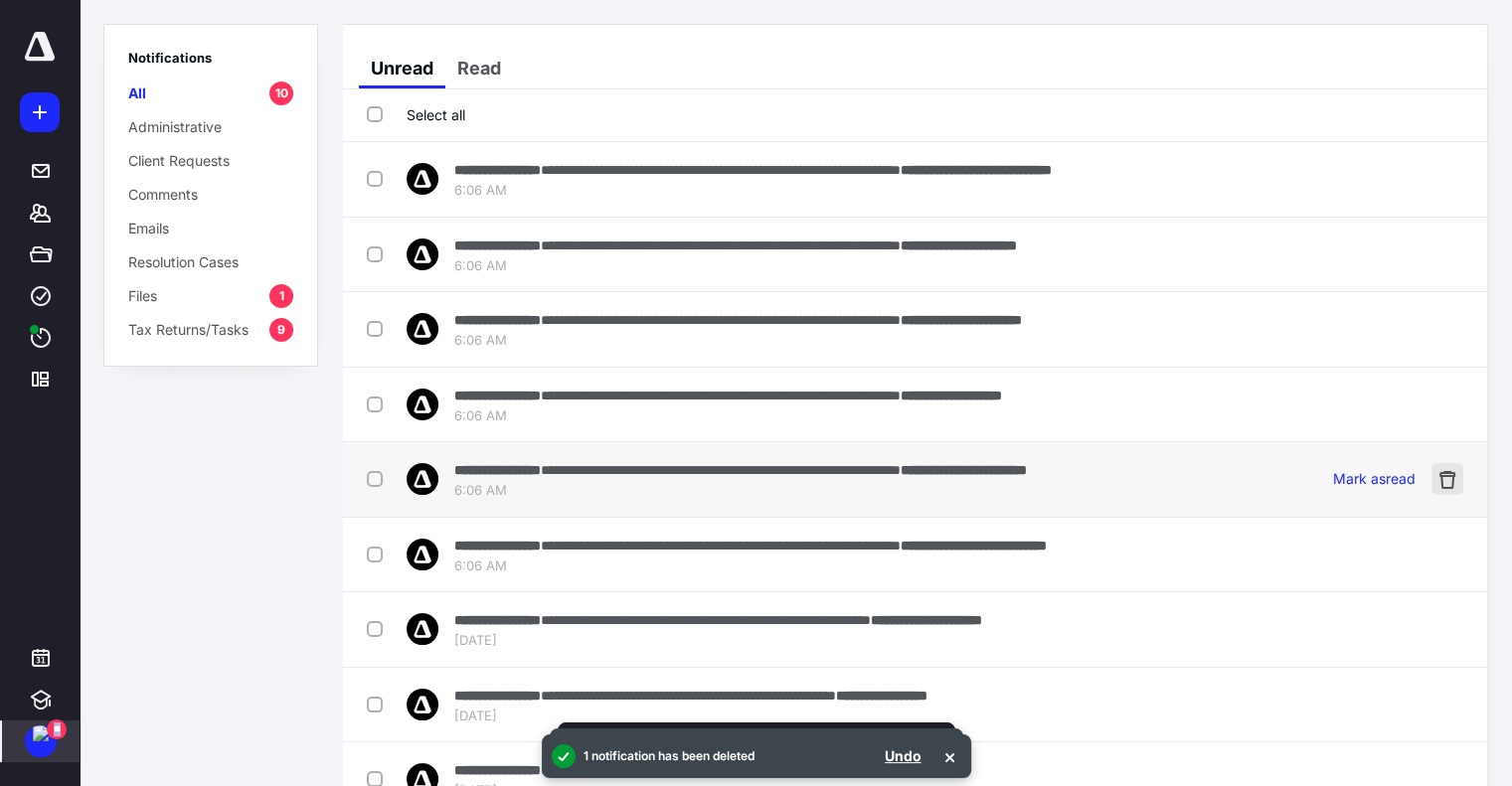 click at bounding box center [1447, 479] 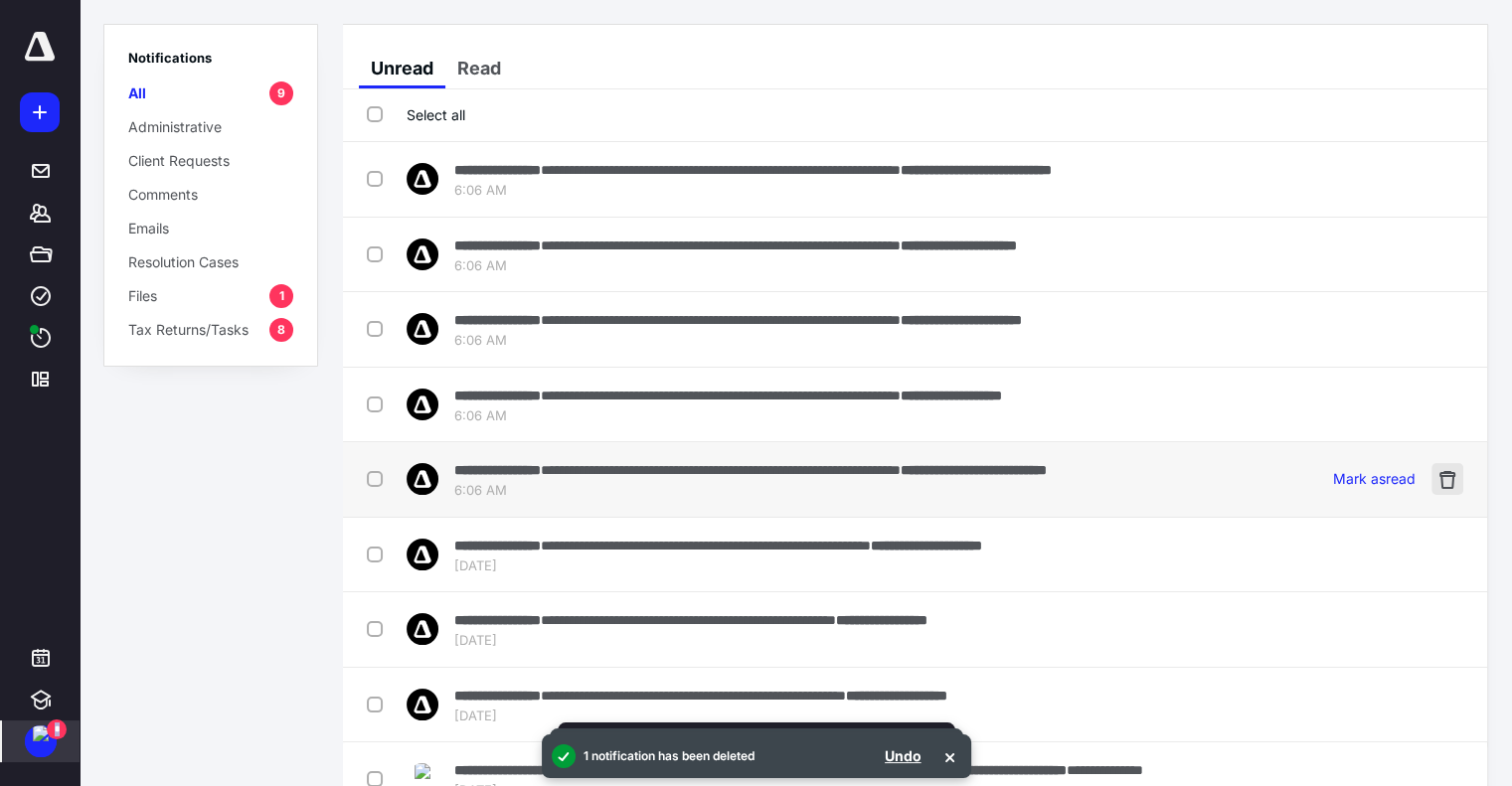 click at bounding box center [1447, 479] 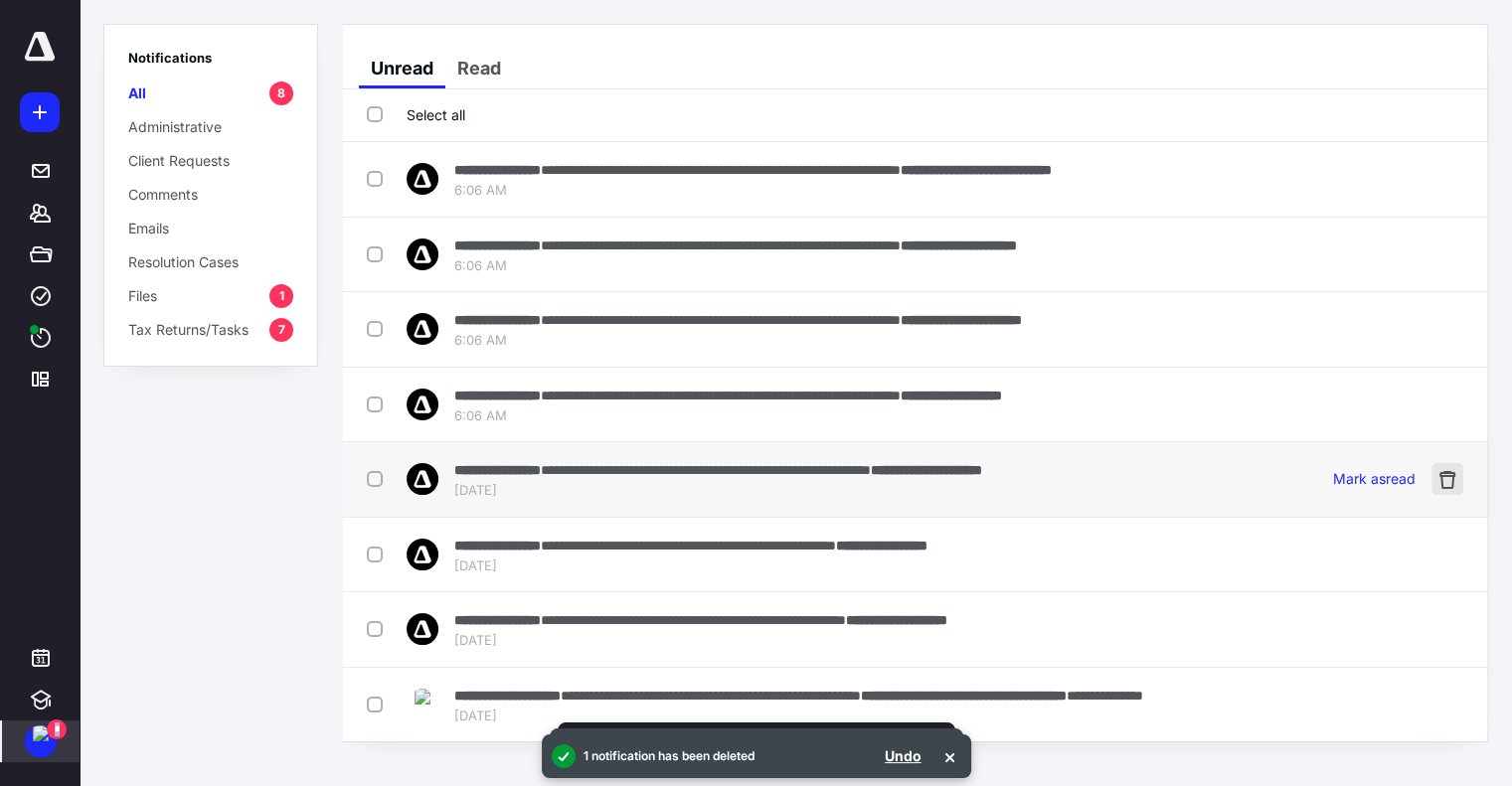click at bounding box center (1447, 479) 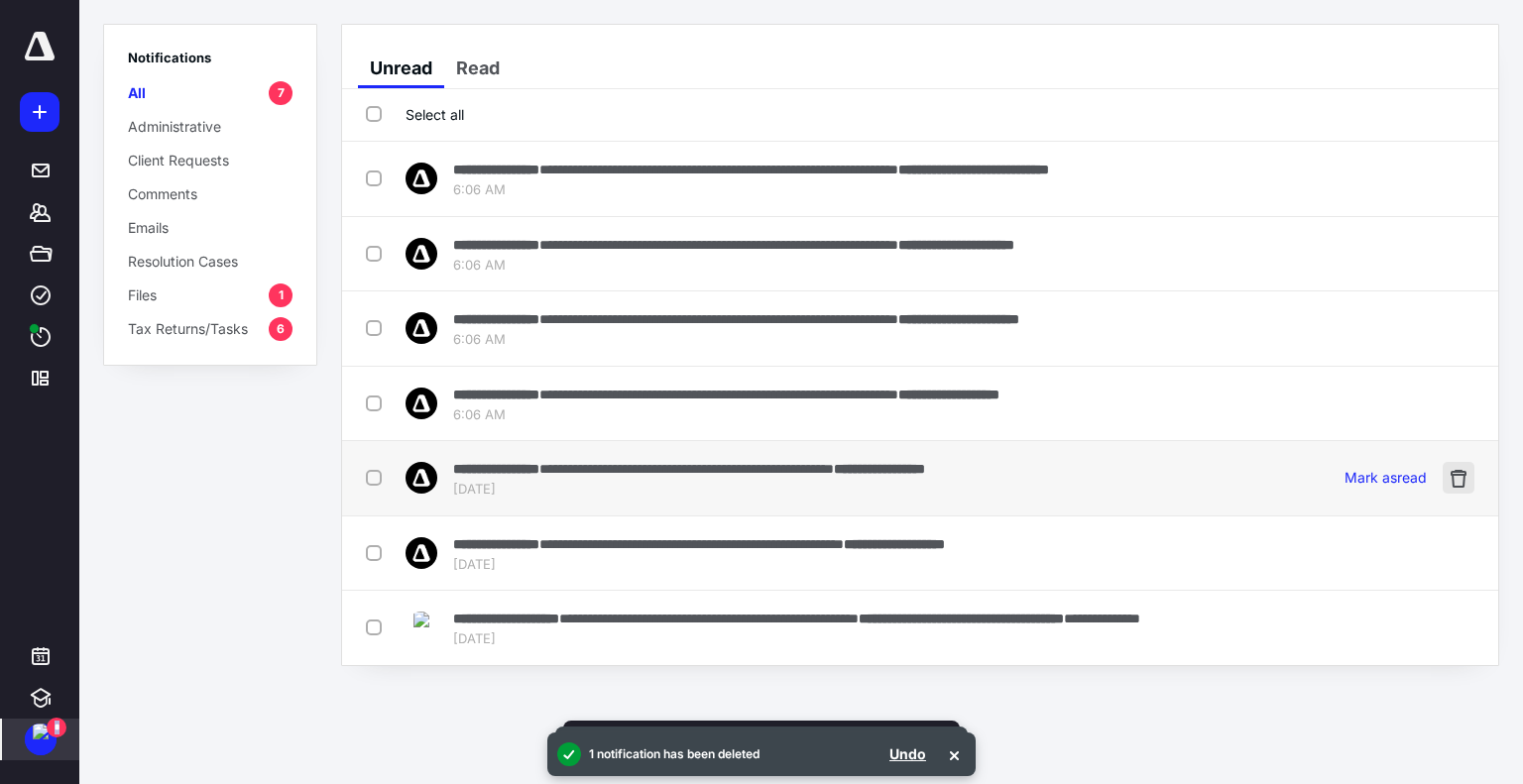 click at bounding box center [1459, 478] 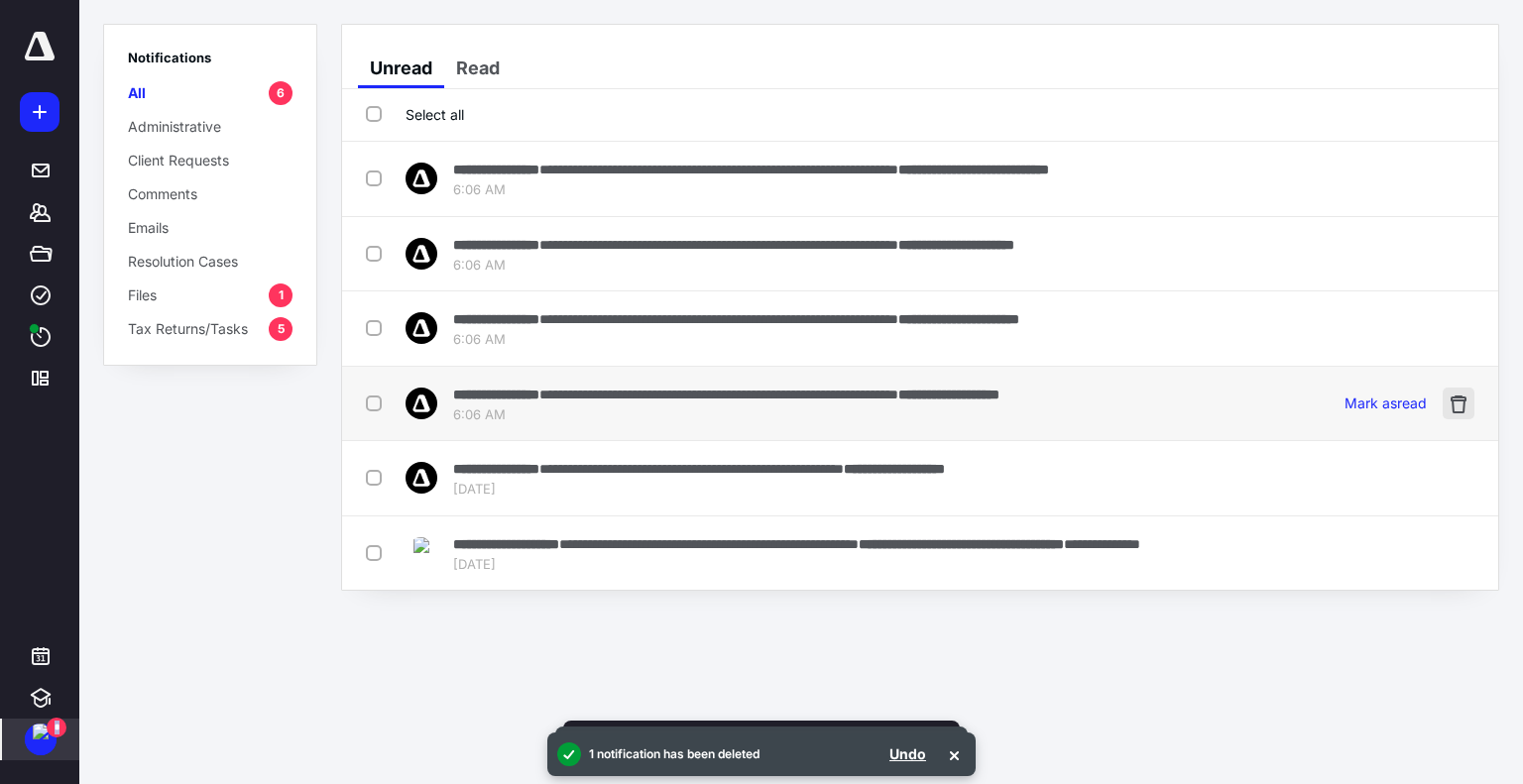 click at bounding box center [1459, 403] 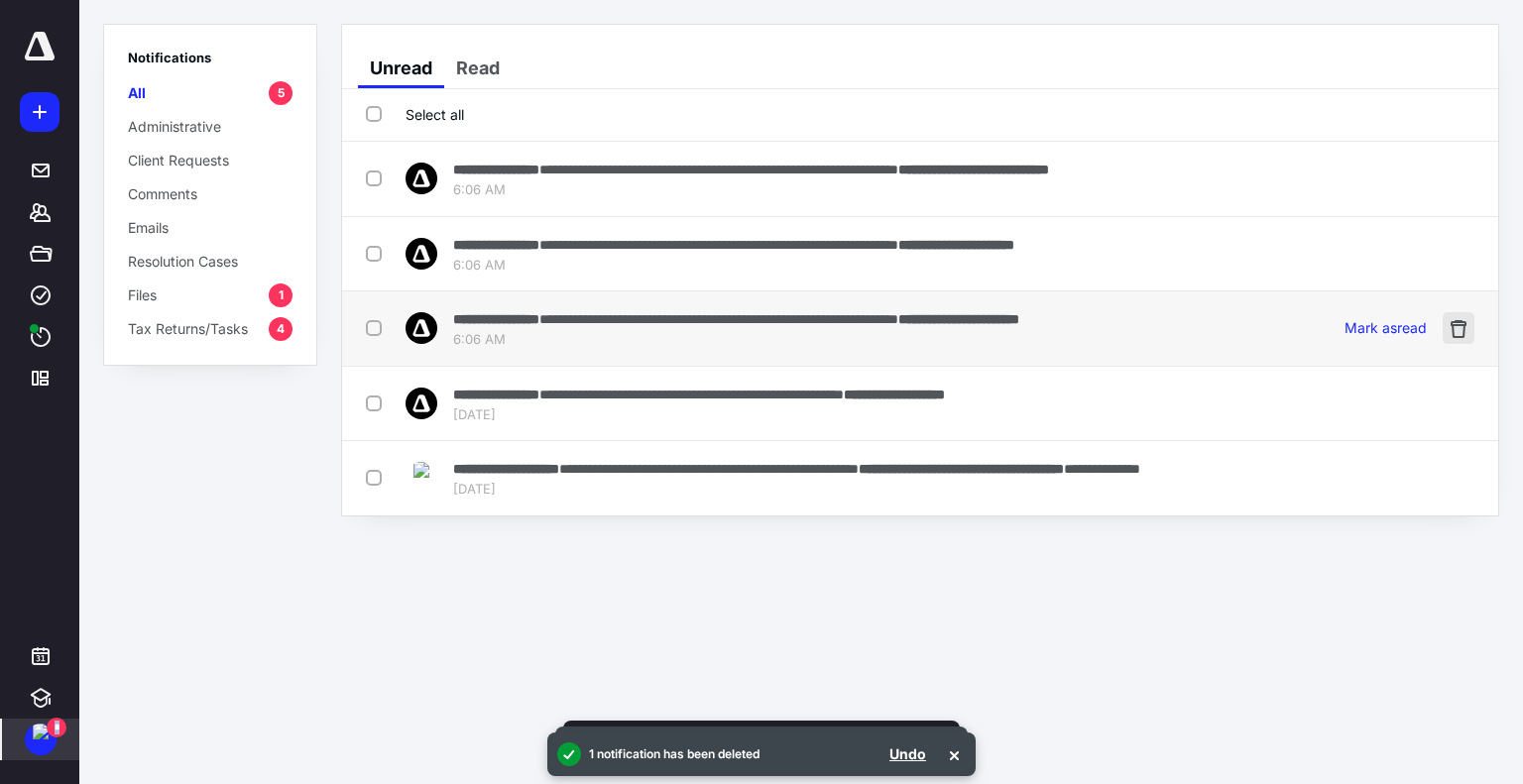 click at bounding box center [1459, 328] 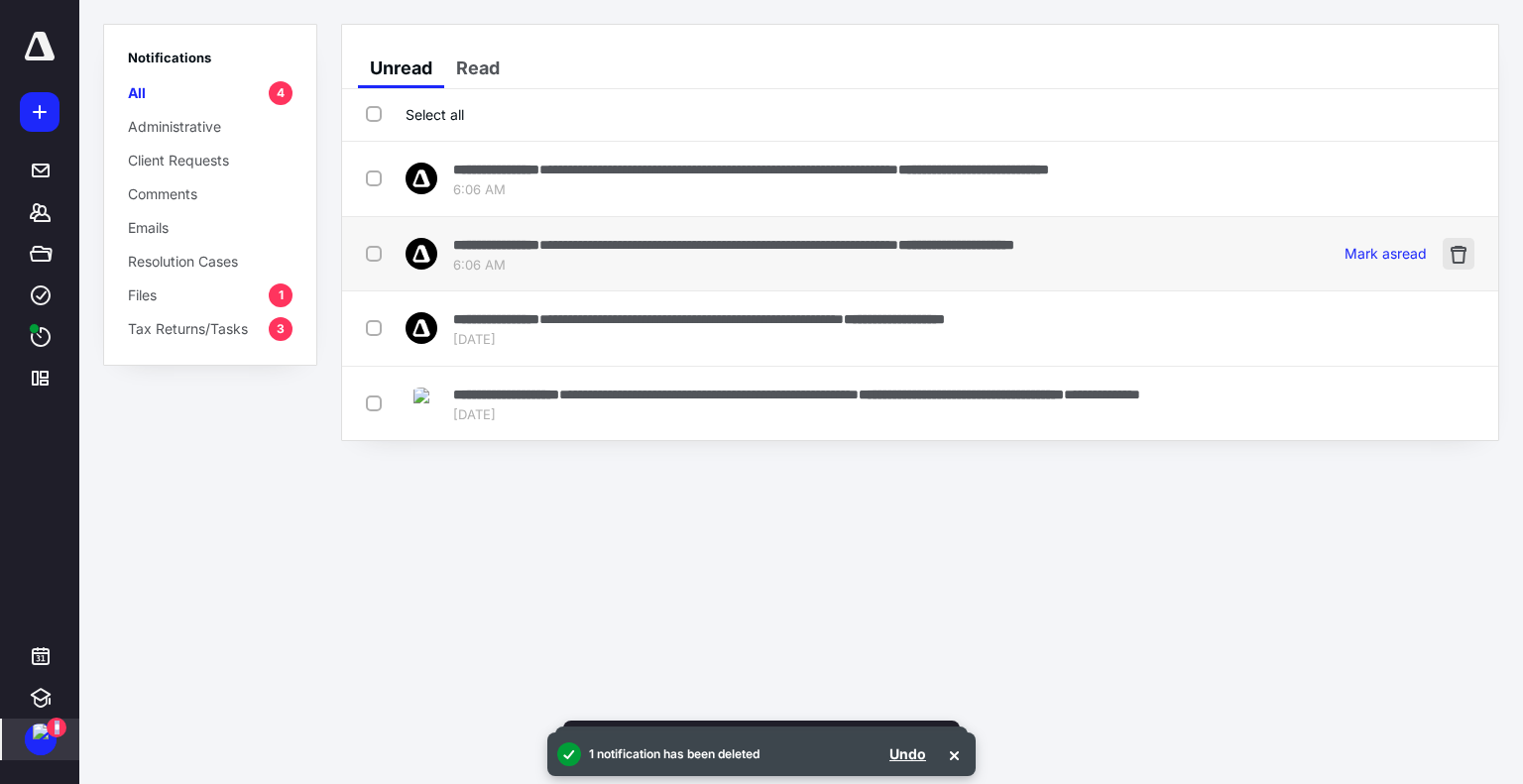 click at bounding box center [1459, 254] 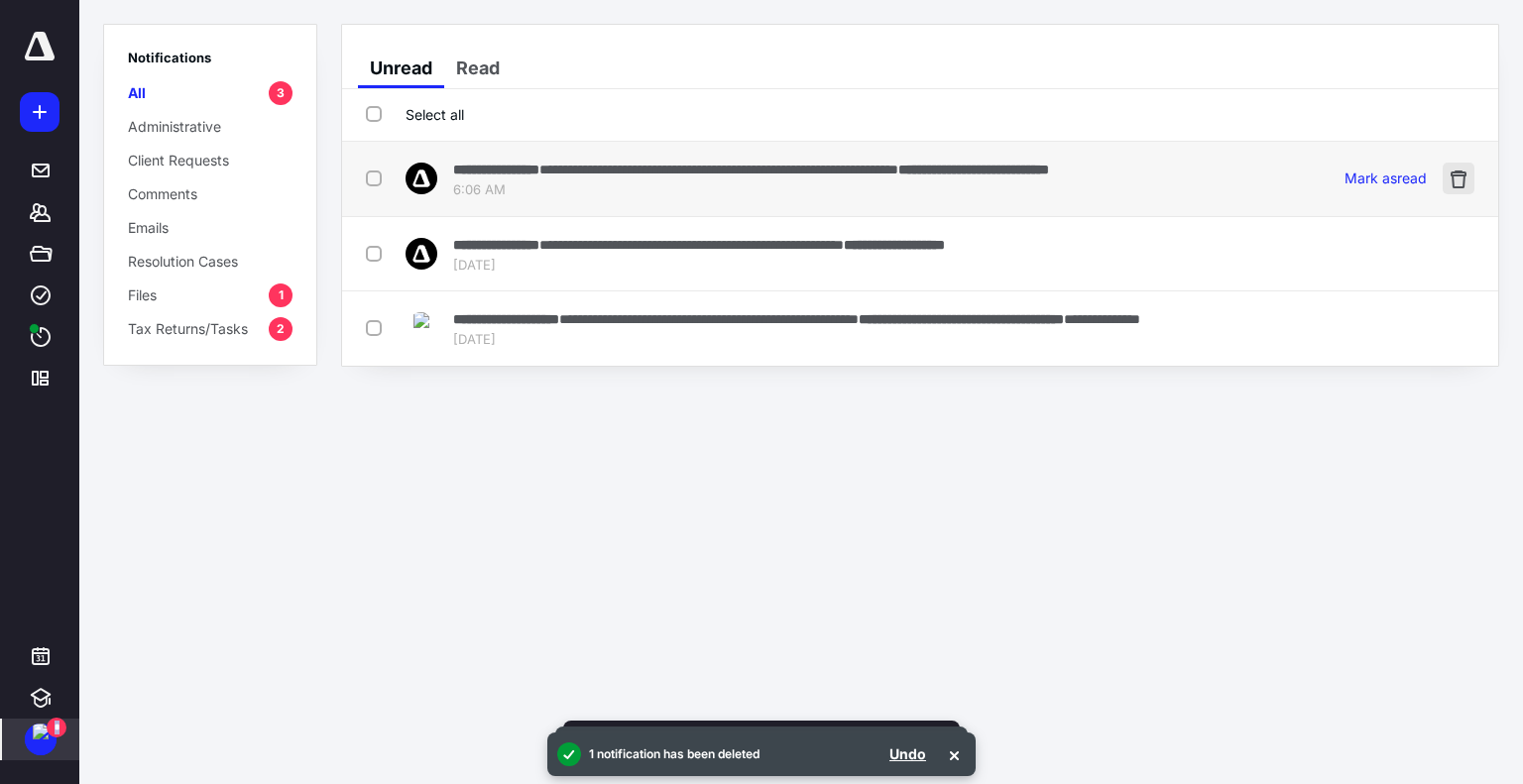click at bounding box center (1459, 178) 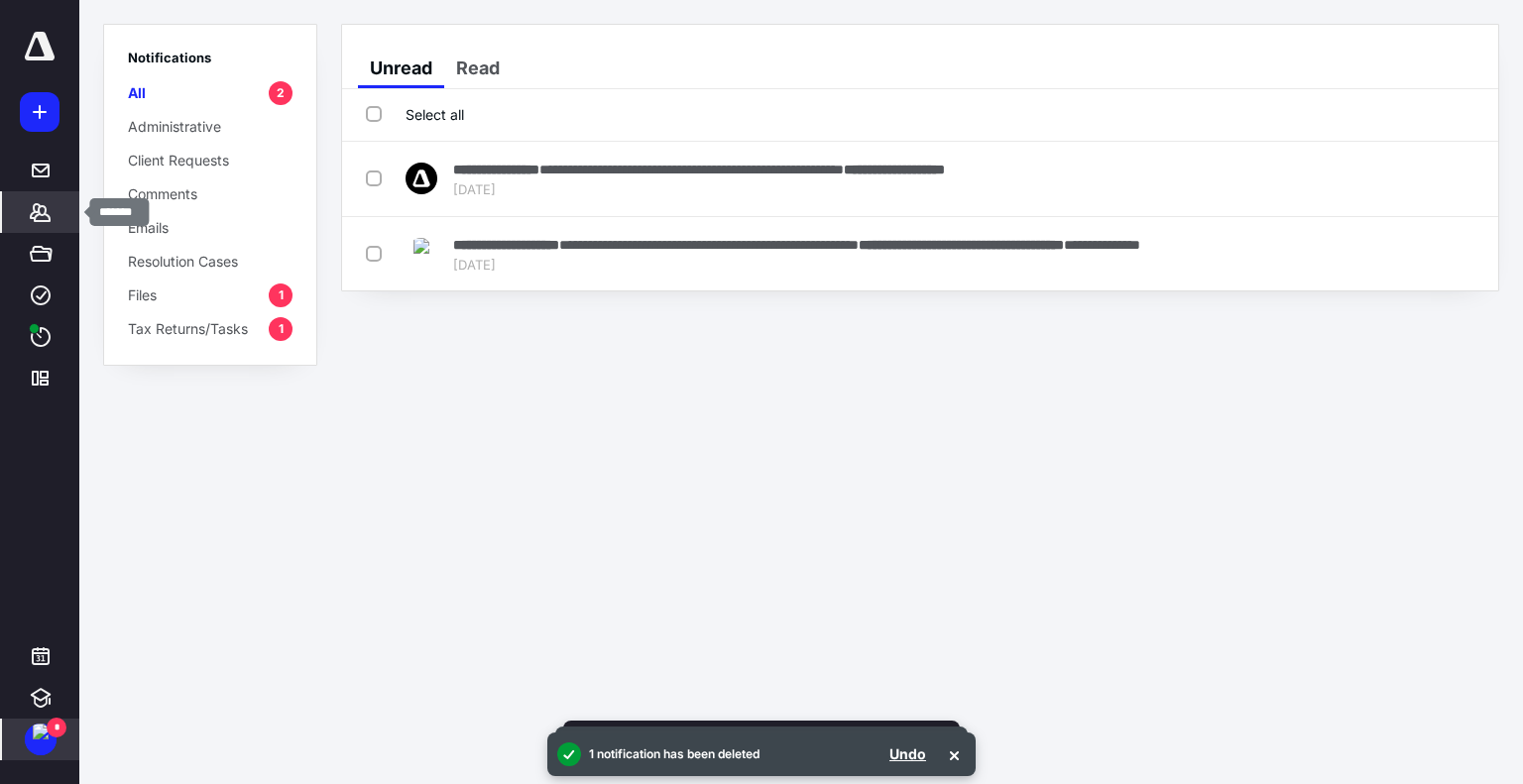 click 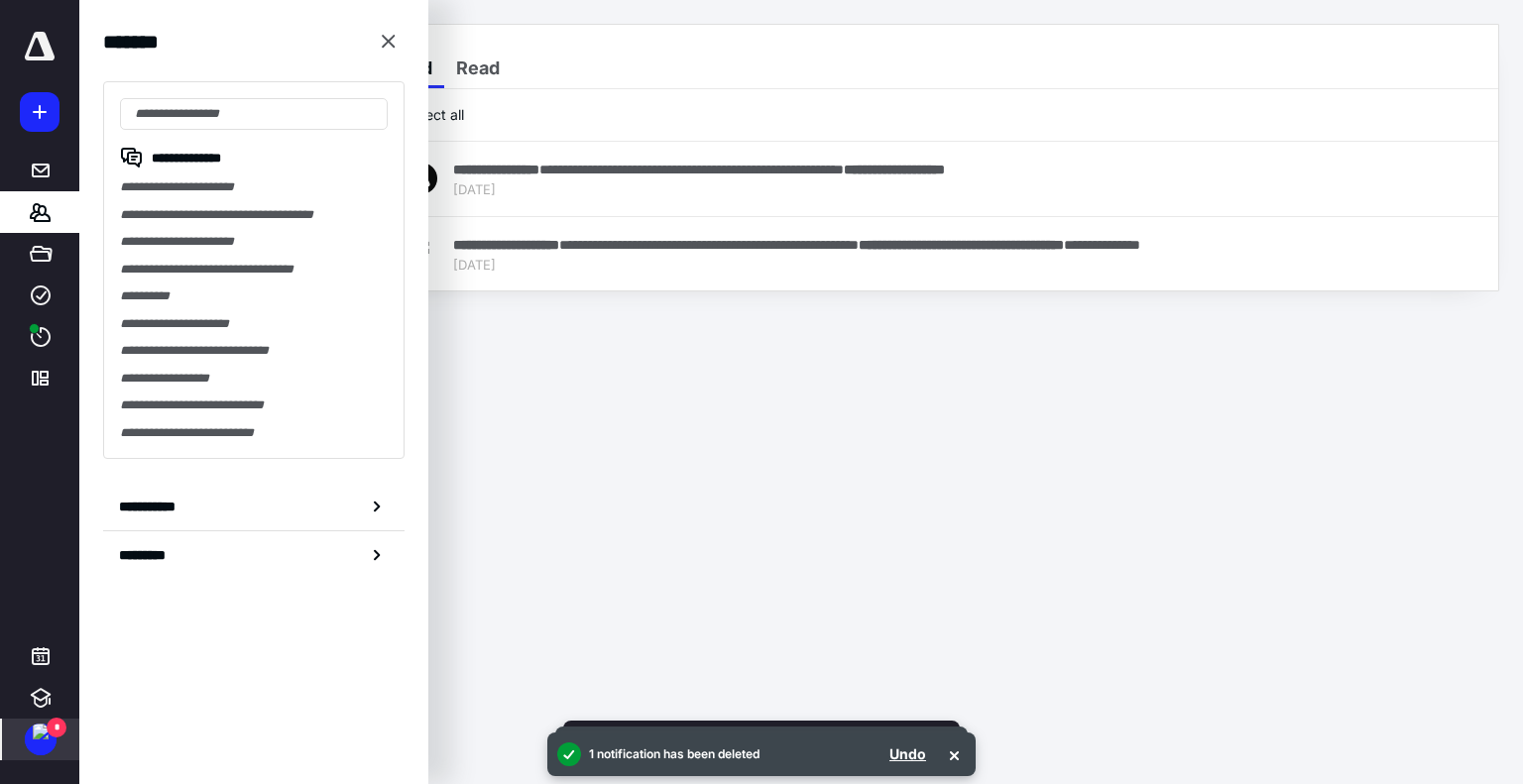 click on "**********" at bounding box center (762, 392) 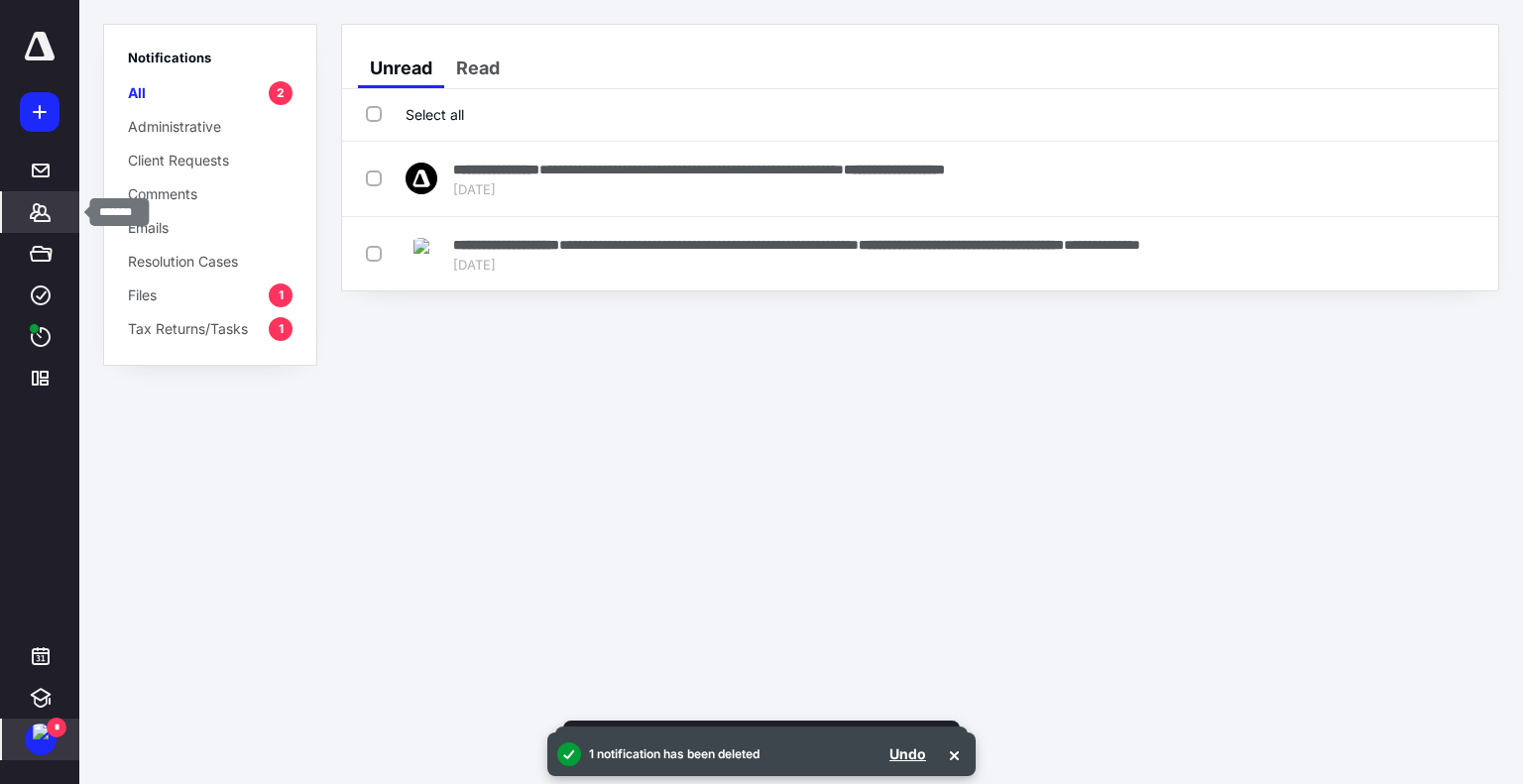 click 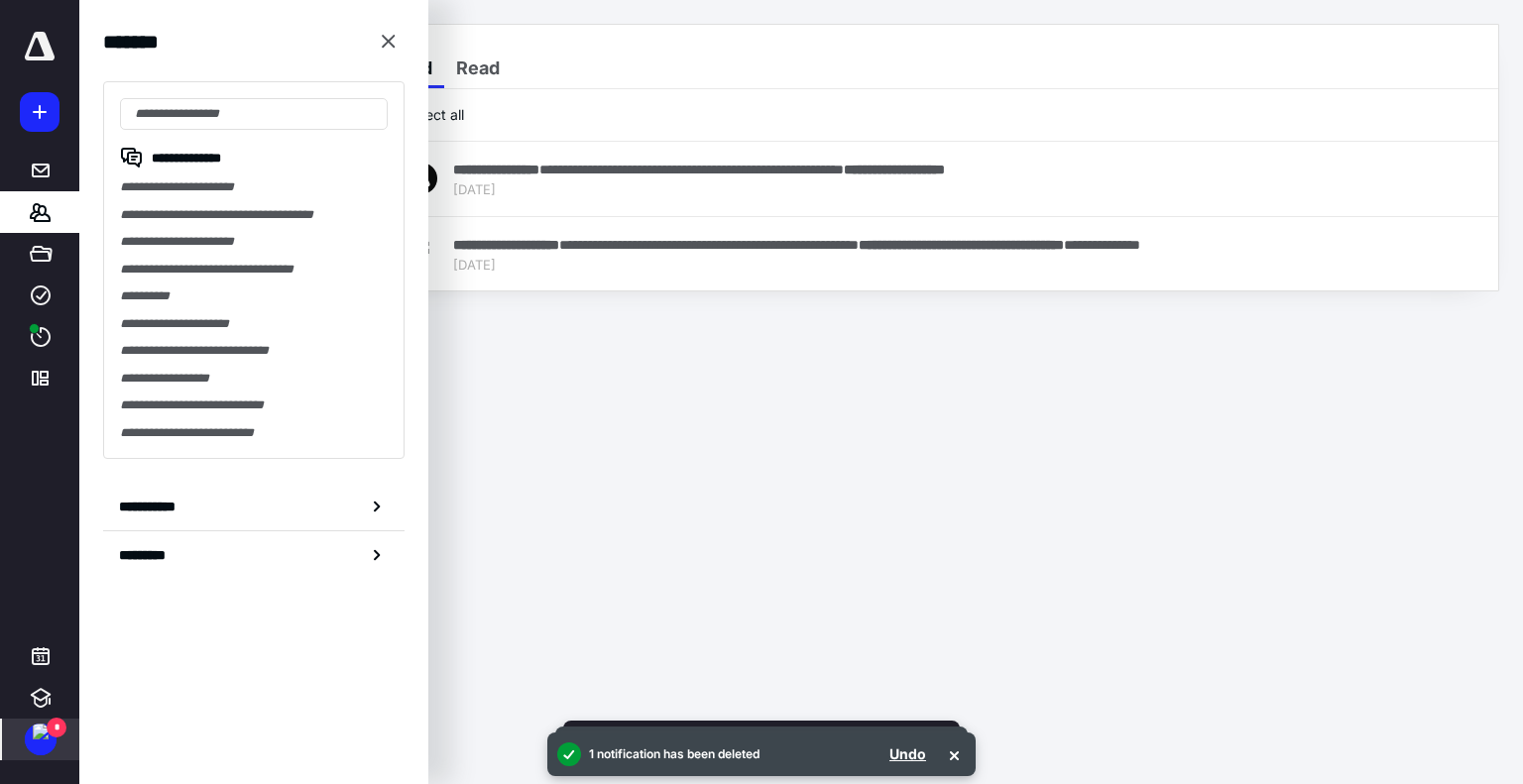 click on "**********" at bounding box center [762, 392] 